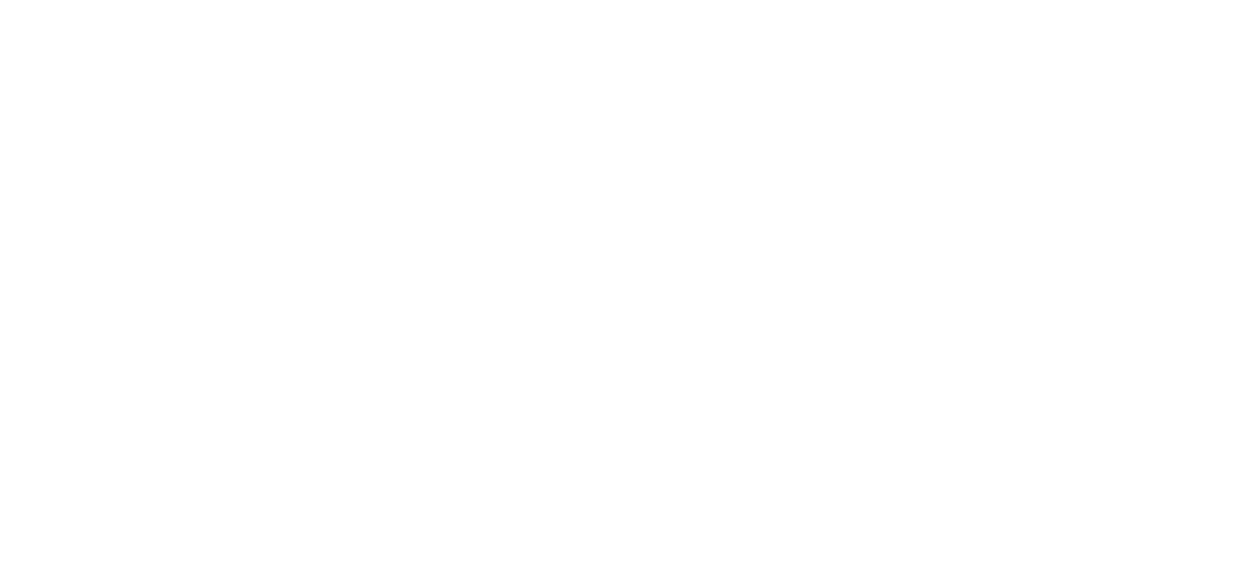 select on "message" 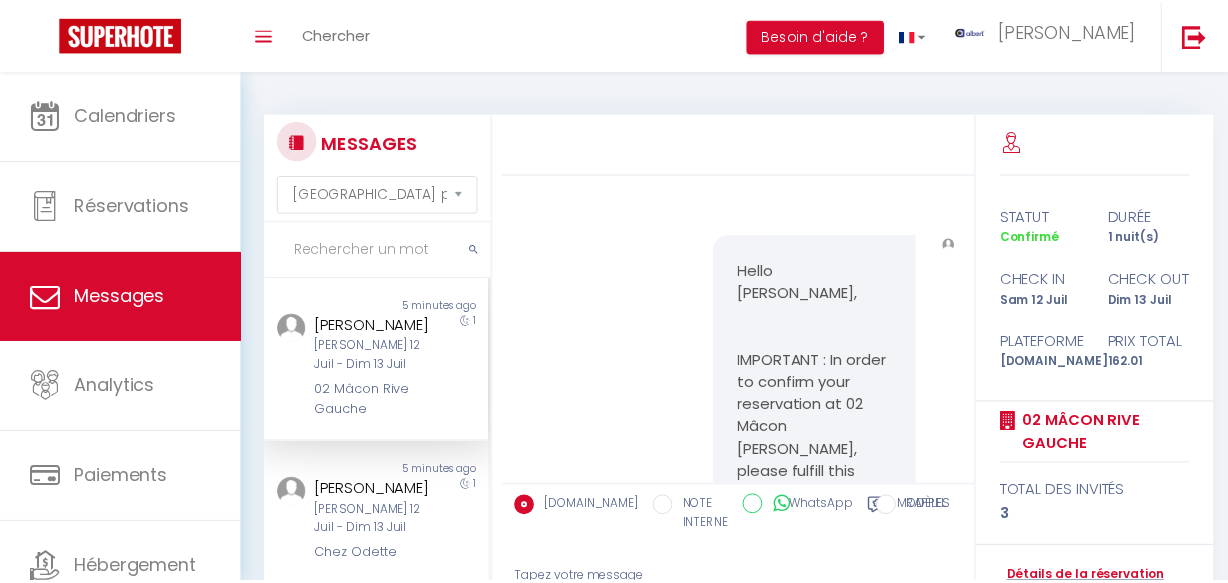 scroll, scrollTop: 70, scrollLeft: 0, axis: vertical 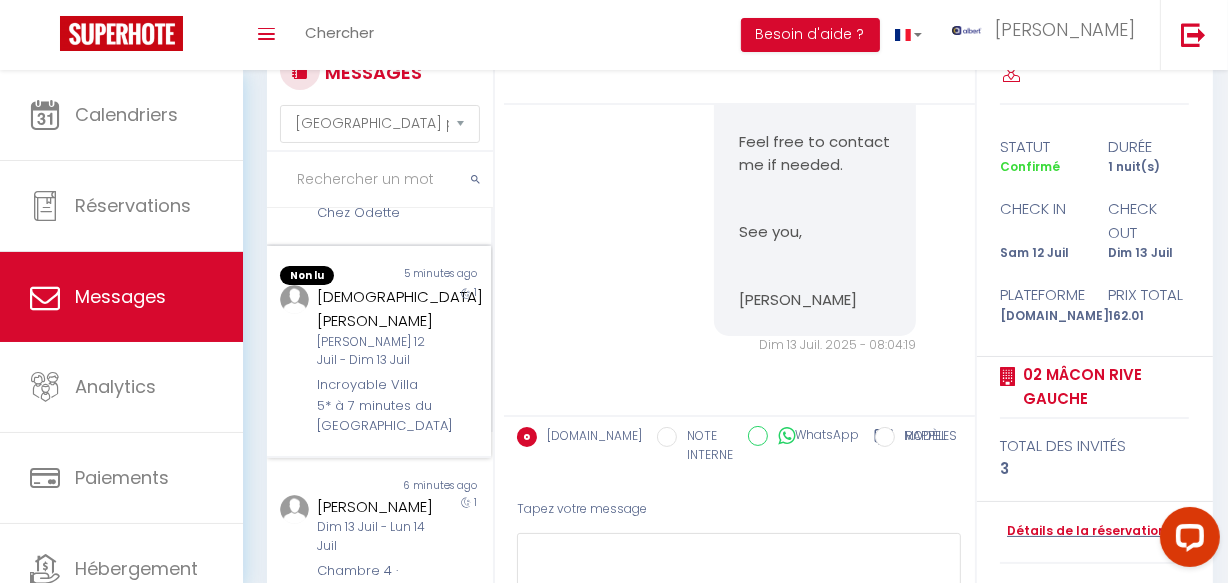 click on "Sam 12 Juil - Dim 13 Juil" at bounding box center (375, 352) 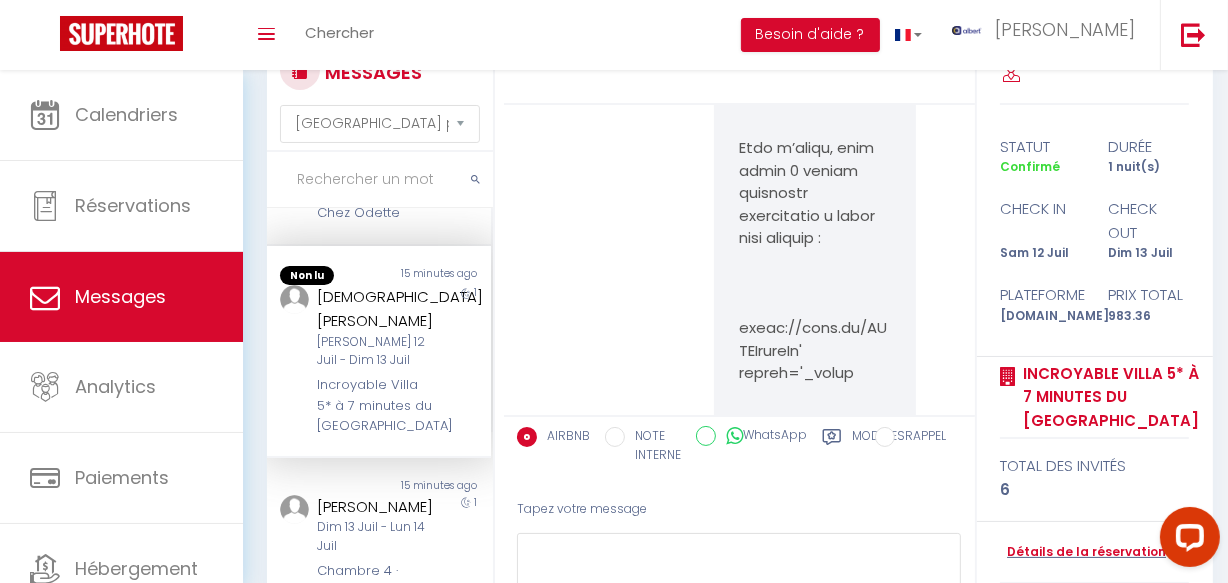scroll, scrollTop: 21146, scrollLeft: 0, axis: vertical 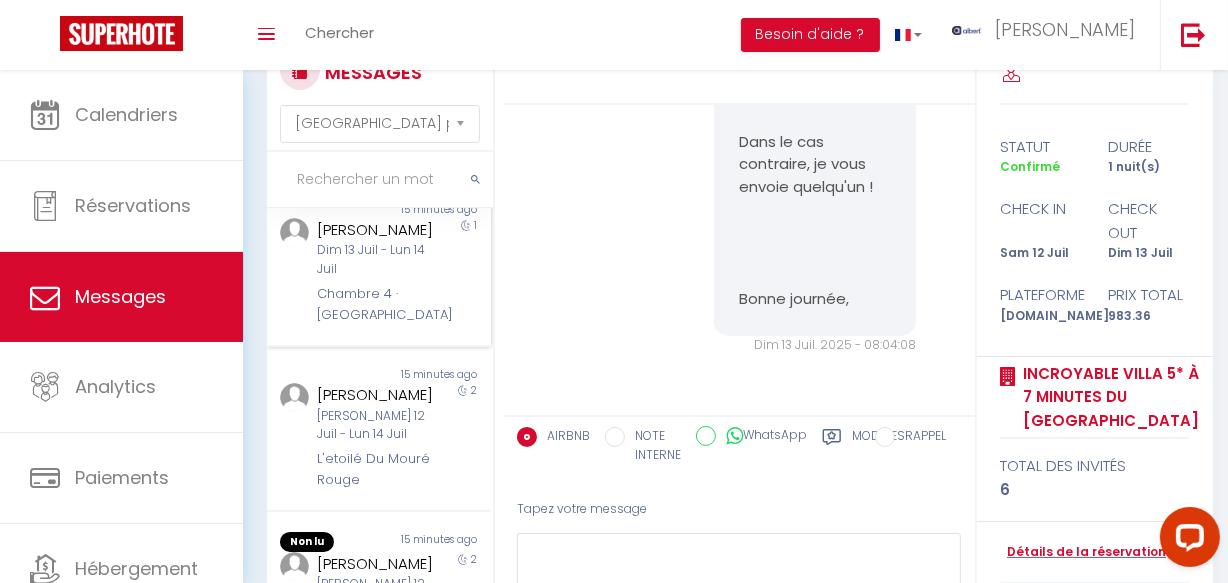 click on "Chambre 4 · [GEOGRAPHIC_DATA]" at bounding box center (375, 304) 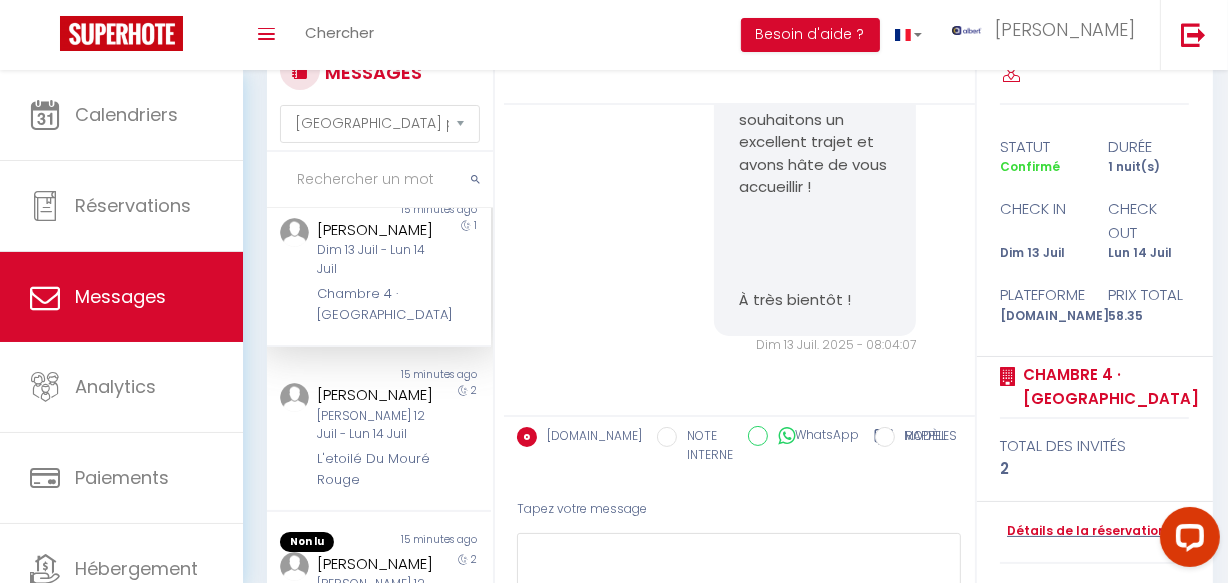 scroll, scrollTop: 5680, scrollLeft: 0, axis: vertical 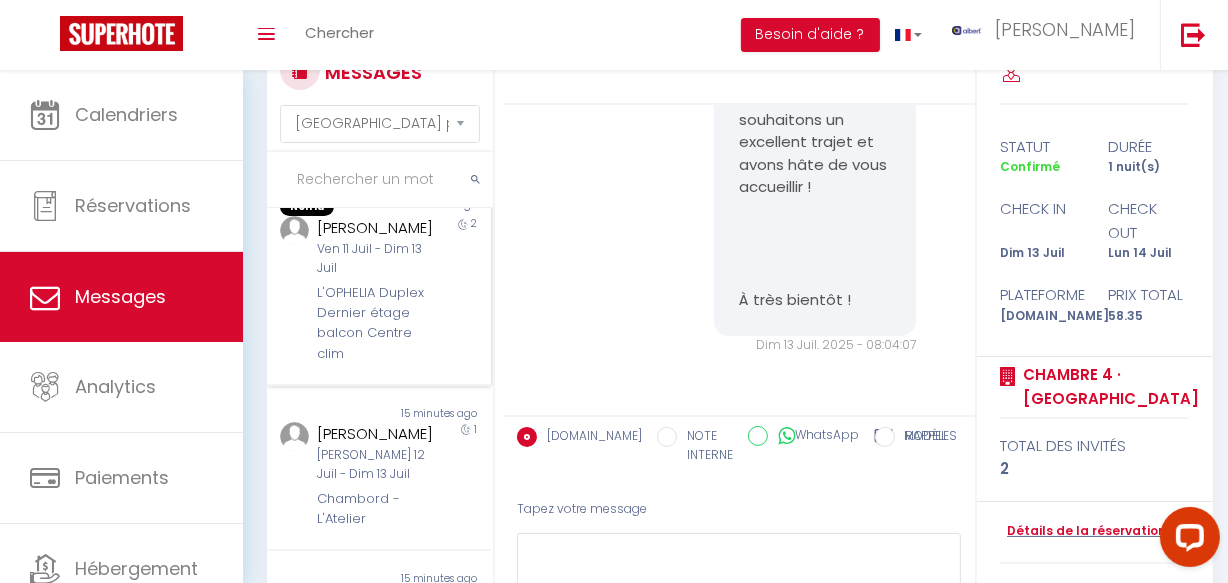 click on "Non lu" at bounding box center [323, 207] 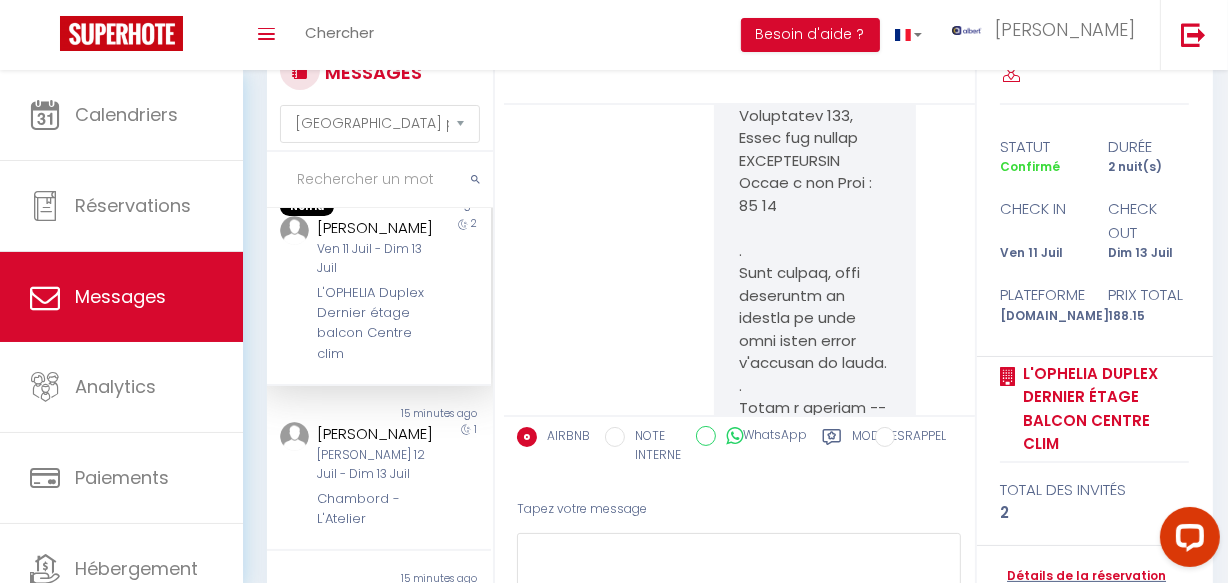 scroll, scrollTop: 13903, scrollLeft: 0, axis: vertical 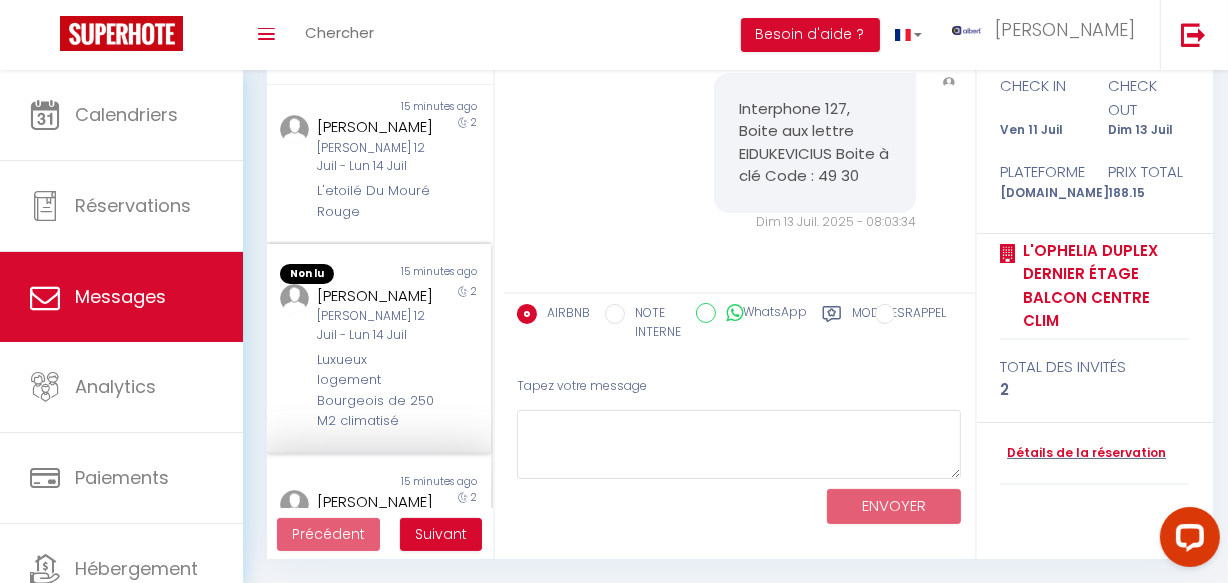 click on "Simon Foviaux" at bounding box center [375, 296] 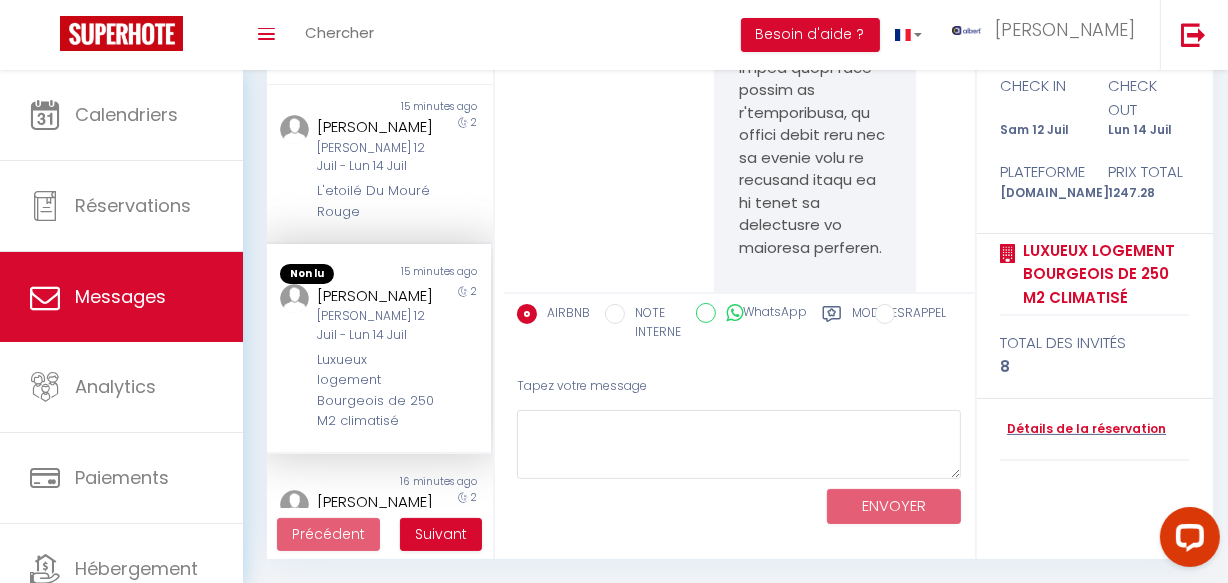scroll, scrollTop: 26894, scrollLeft: 0, axis: vertical 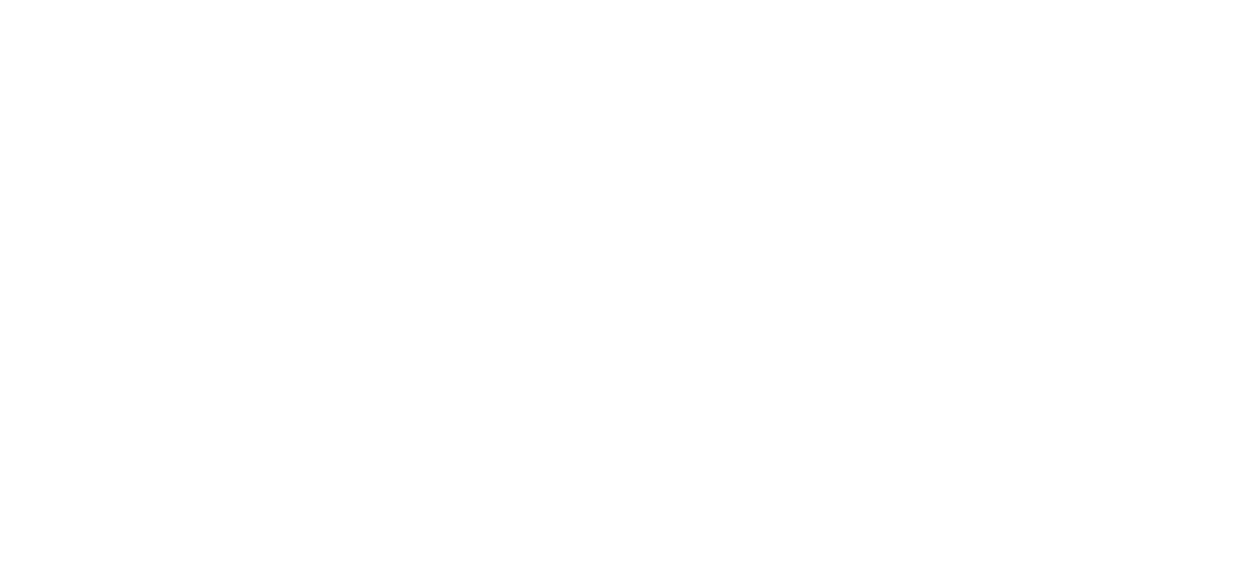 select on "message" 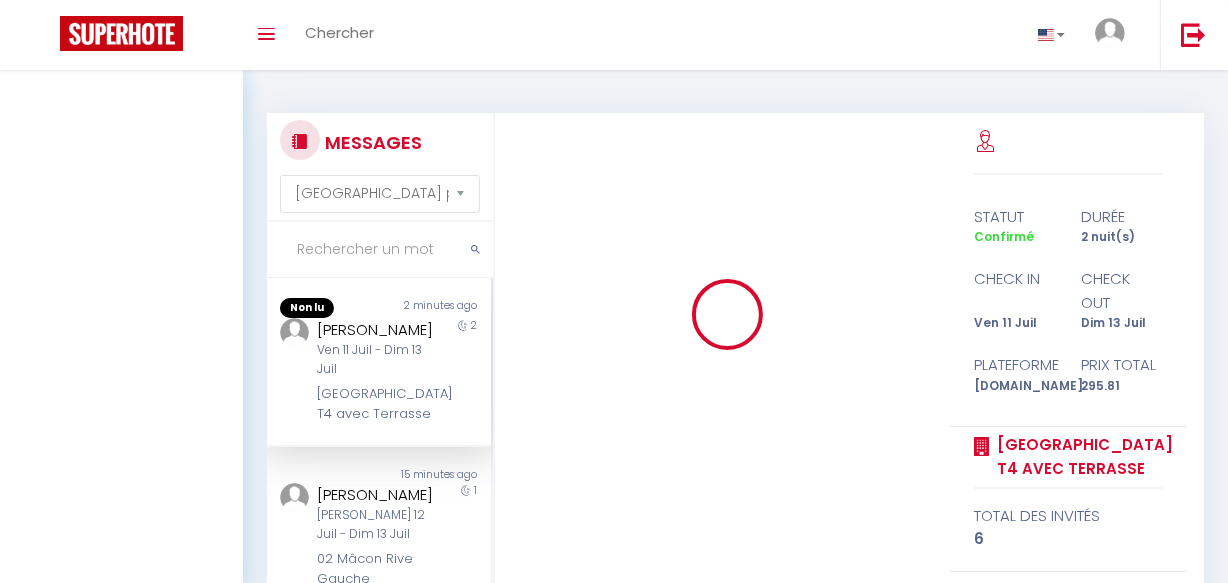 scroll, scrollTop: 193, scrollLeft: 0, axis: vertical 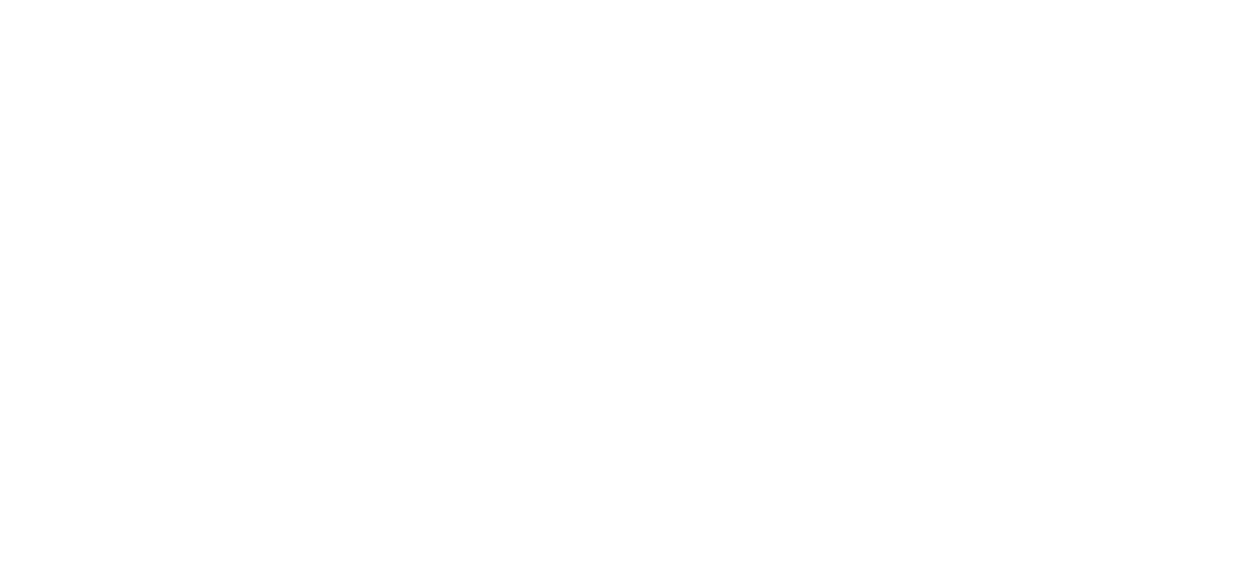 select on "message" 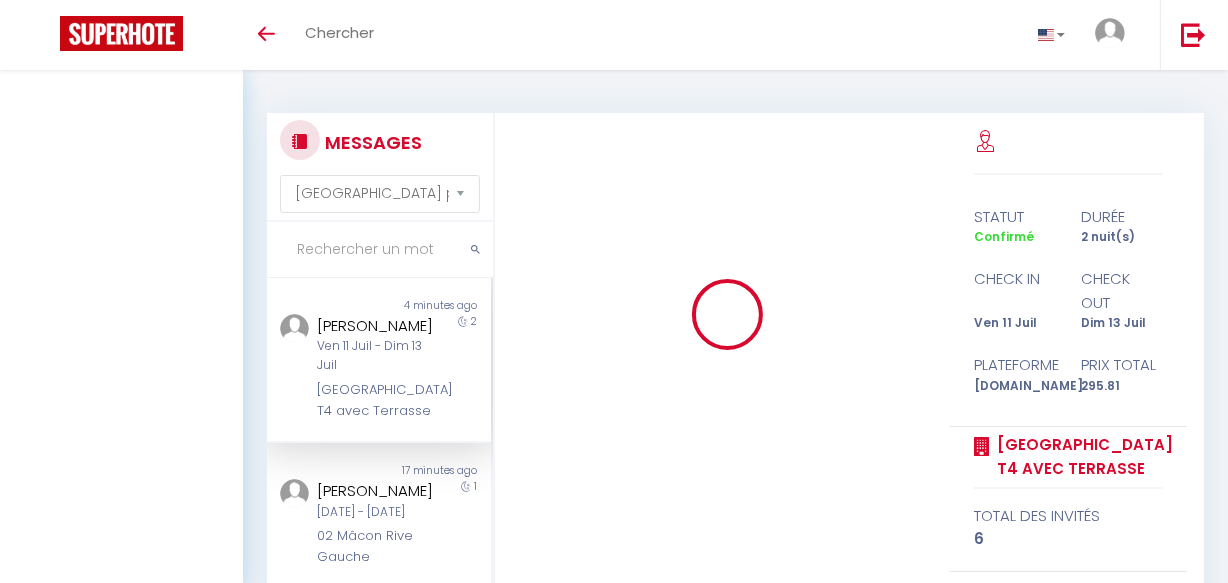 scroll, scrollTop: 193, scrollLeft: 0, axis: vertical 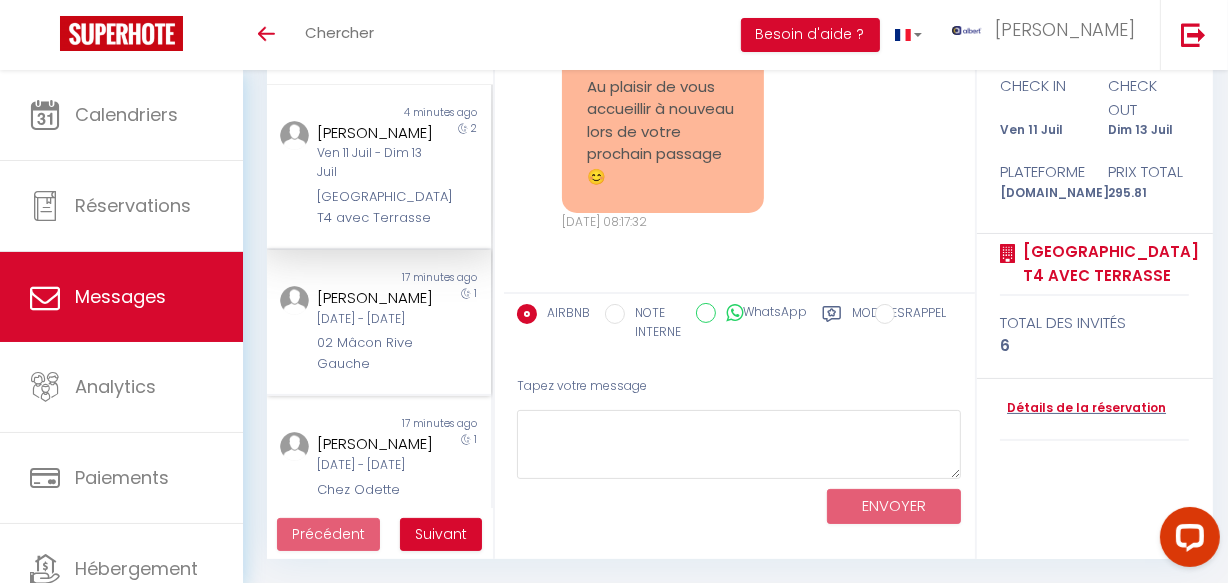 click on "[PERSON_NAME]" at bounding box center (375, 298) 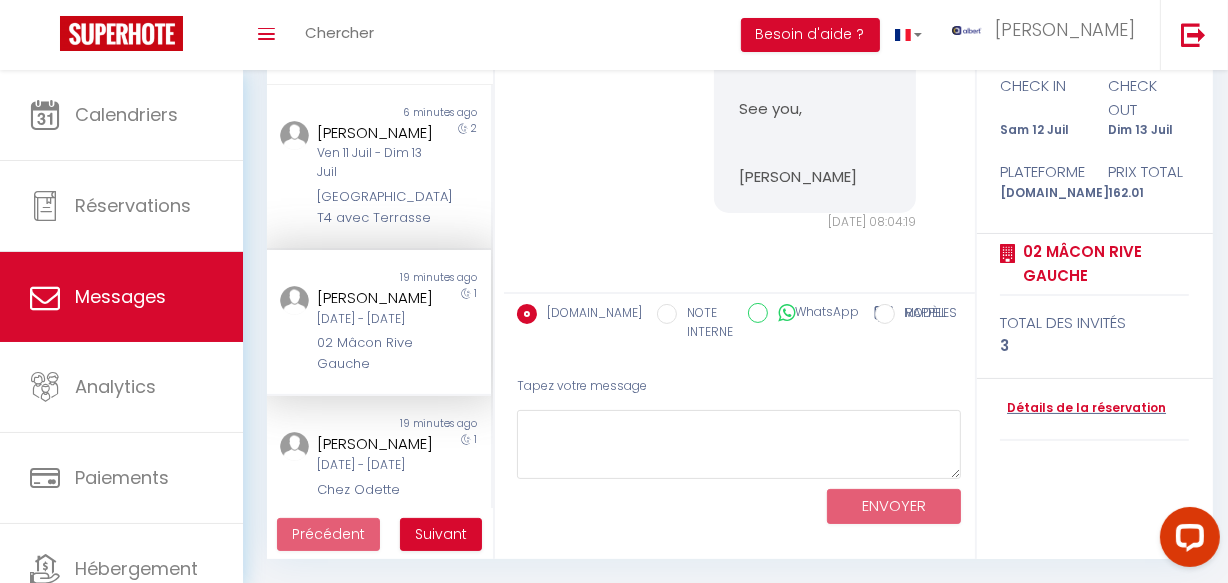 scroll, scrollTop: 3079, scrollLeft: 0, axis: vertical 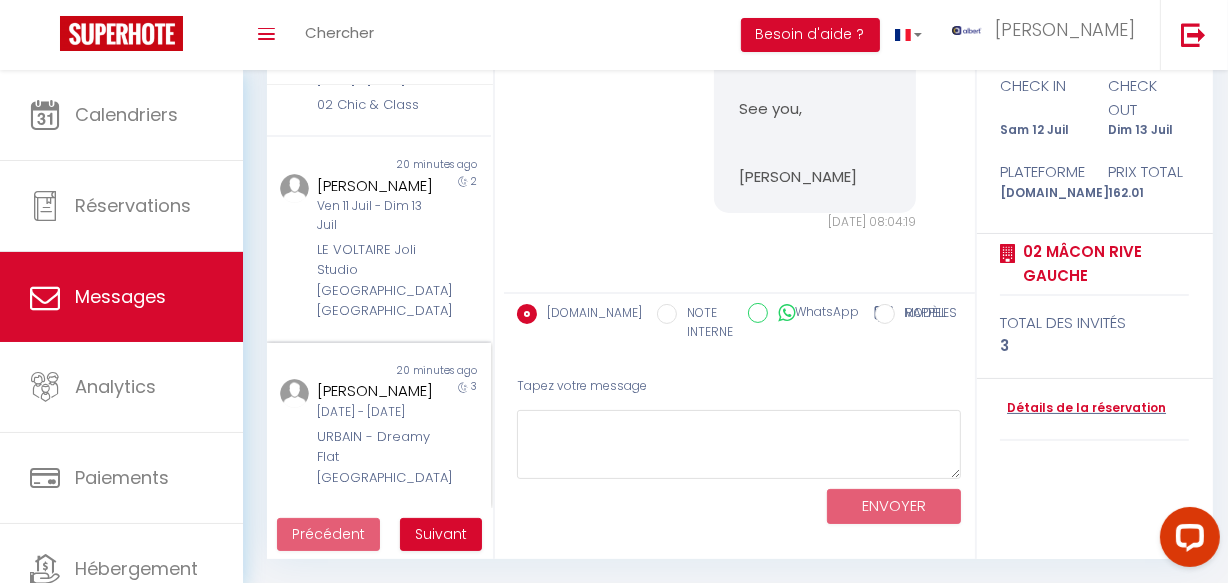 click on "Sam 12 Juil - [DATE] Juil" at bounding box center [375, 412] 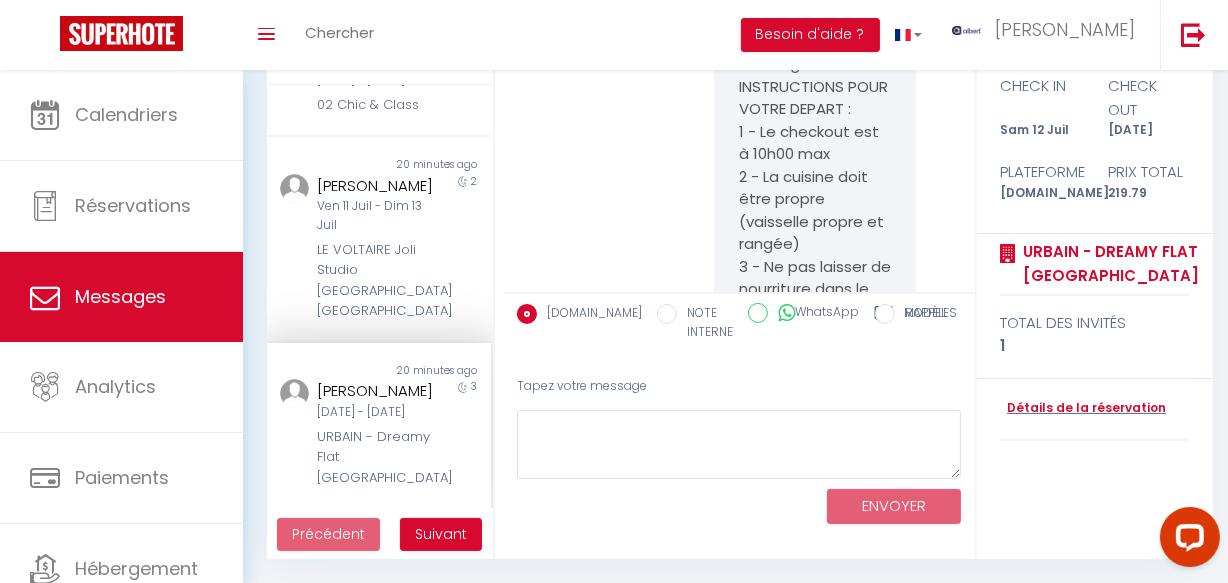 scroll, scrollTop: 8898, scrollLeft: 0, axis: vertical 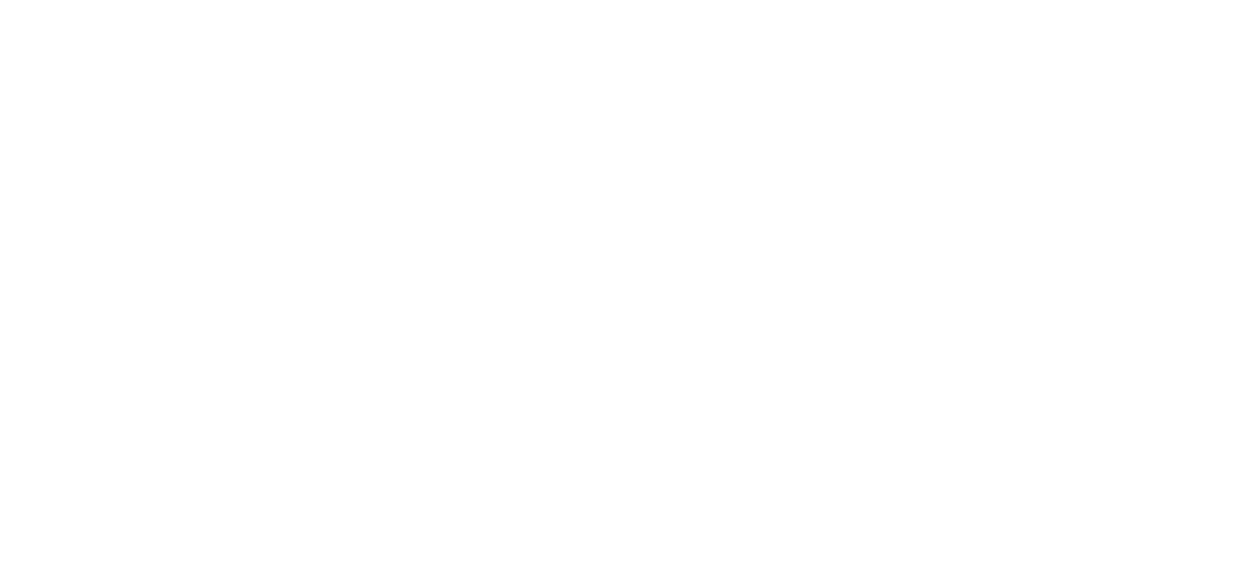 select on "message" 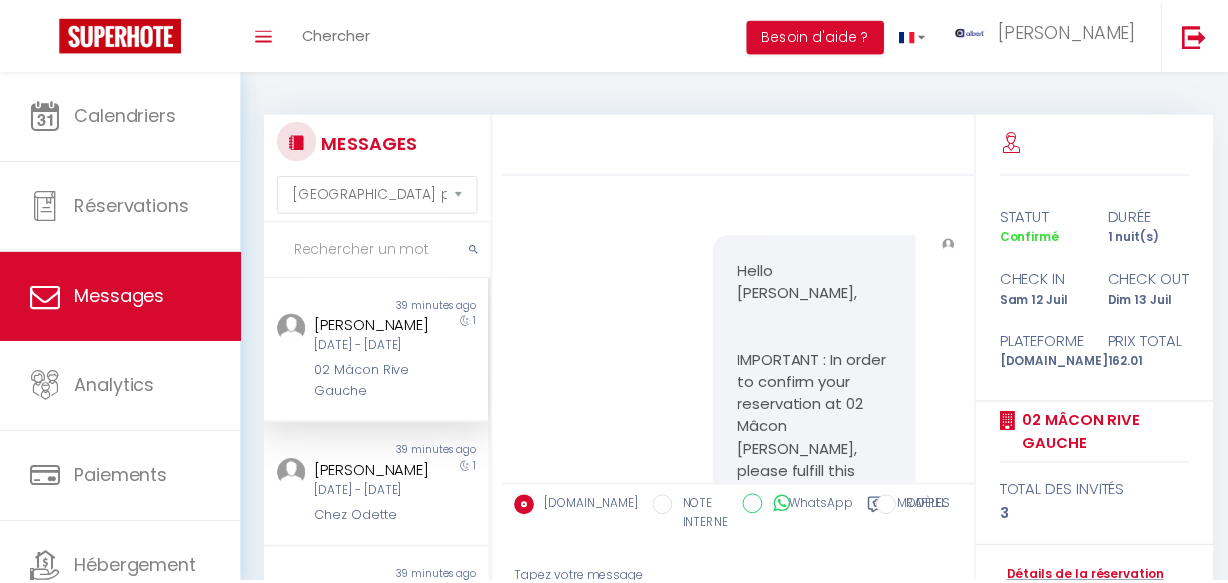 scroll, scrollTop: 193, scrollLeft: 0, axis: vertical 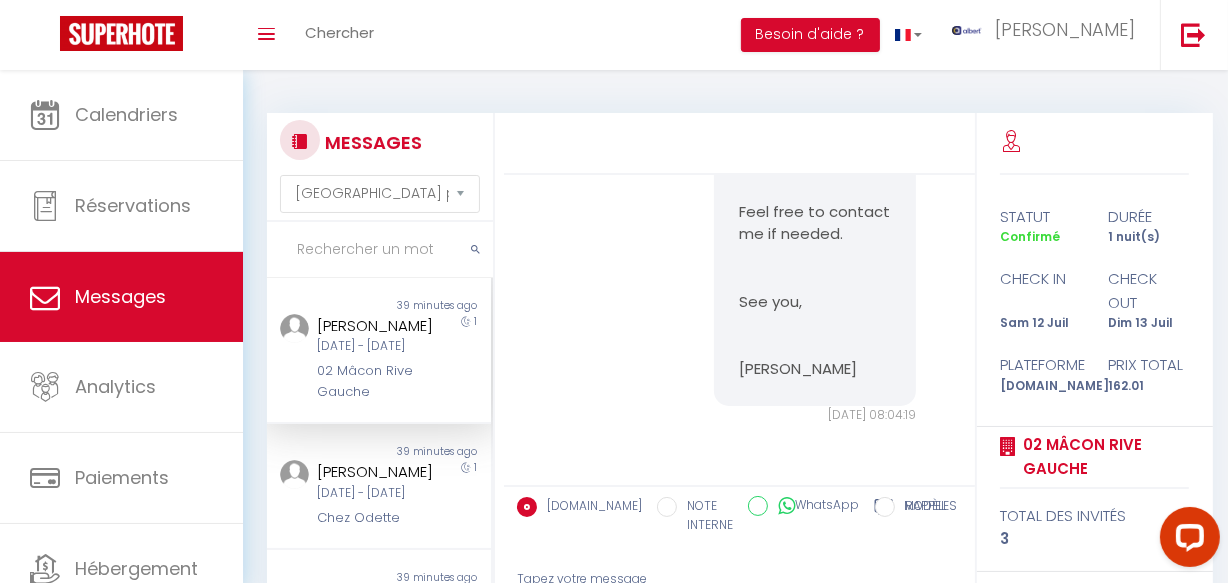 click at bounding box center [380, 250] 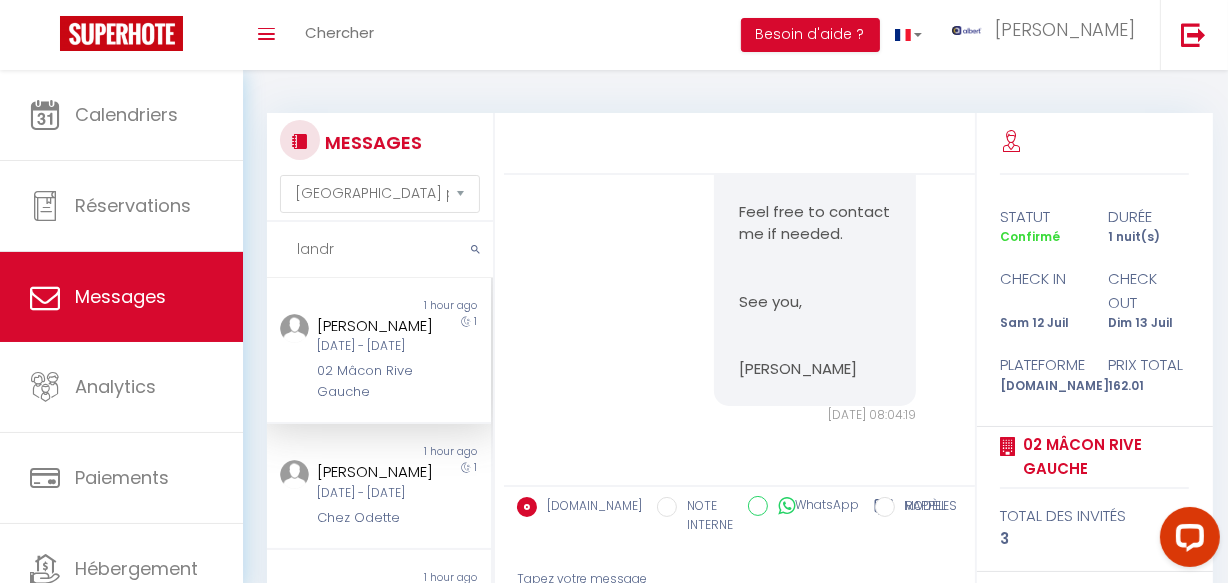 type on "landry" 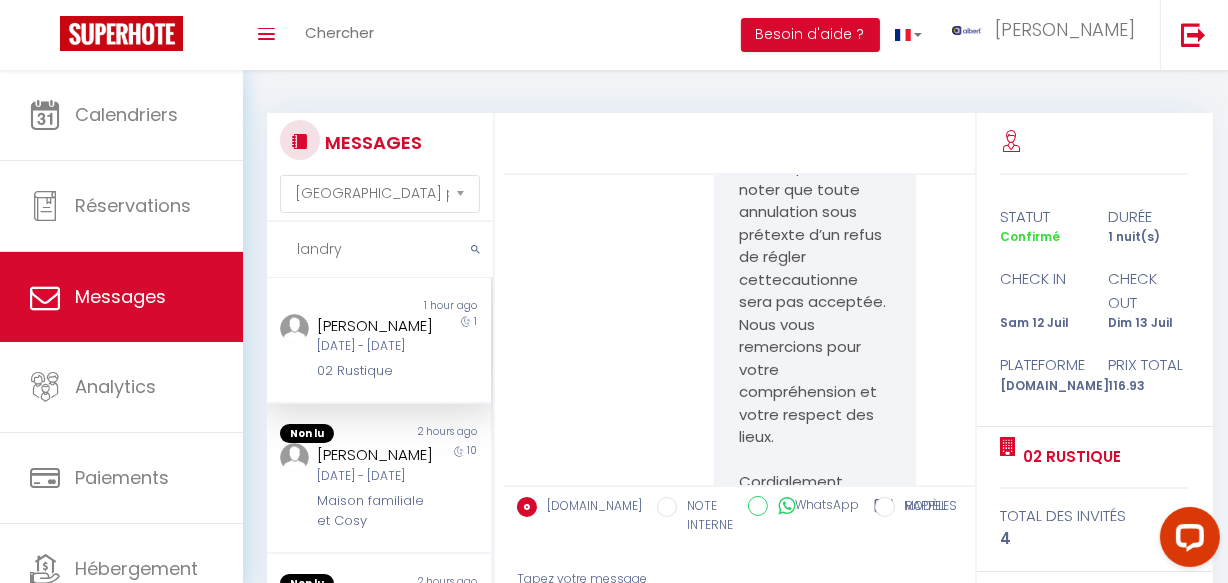 scroll, scrollTop: 13394, scrollLeft: 0, axis: vertical 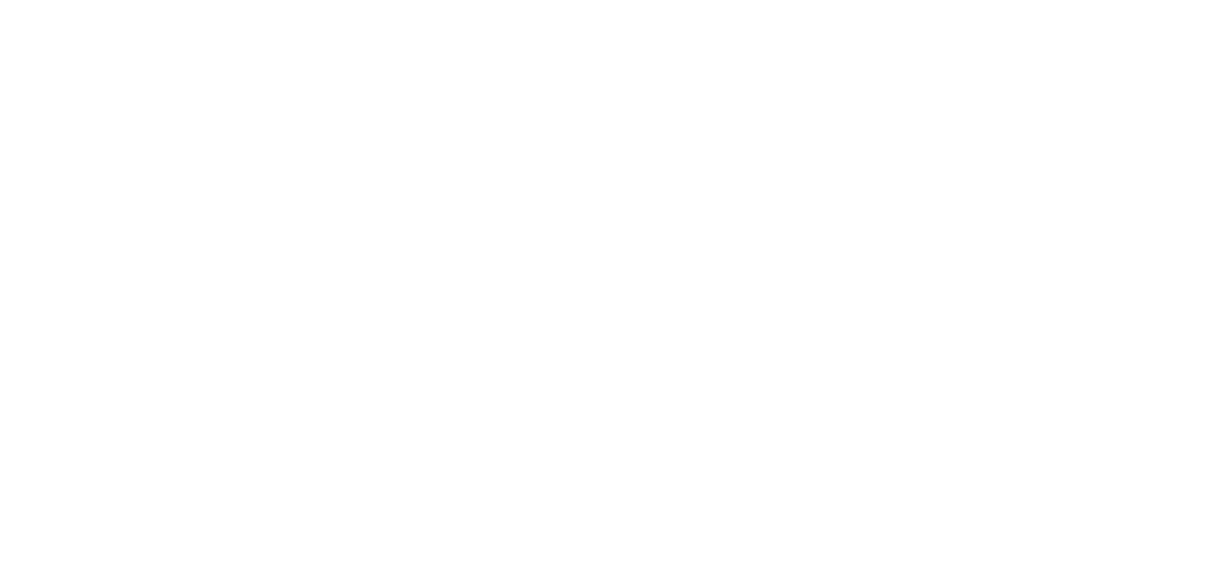 select on "message" 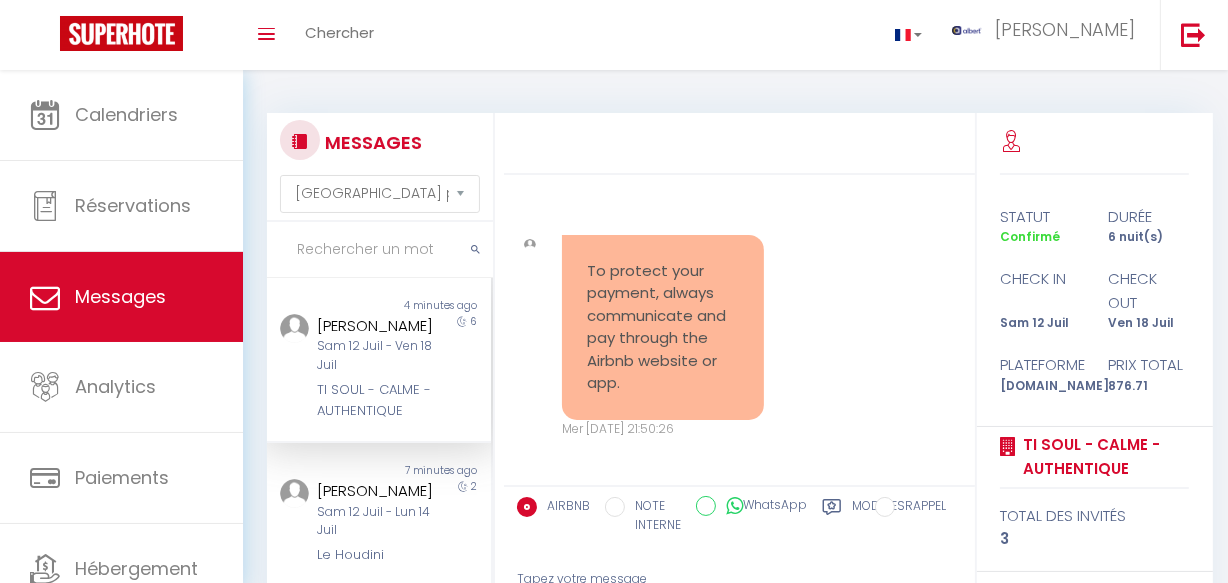 scroll, scrollTop: 13695, scrollLeft: 0, axis: vertical 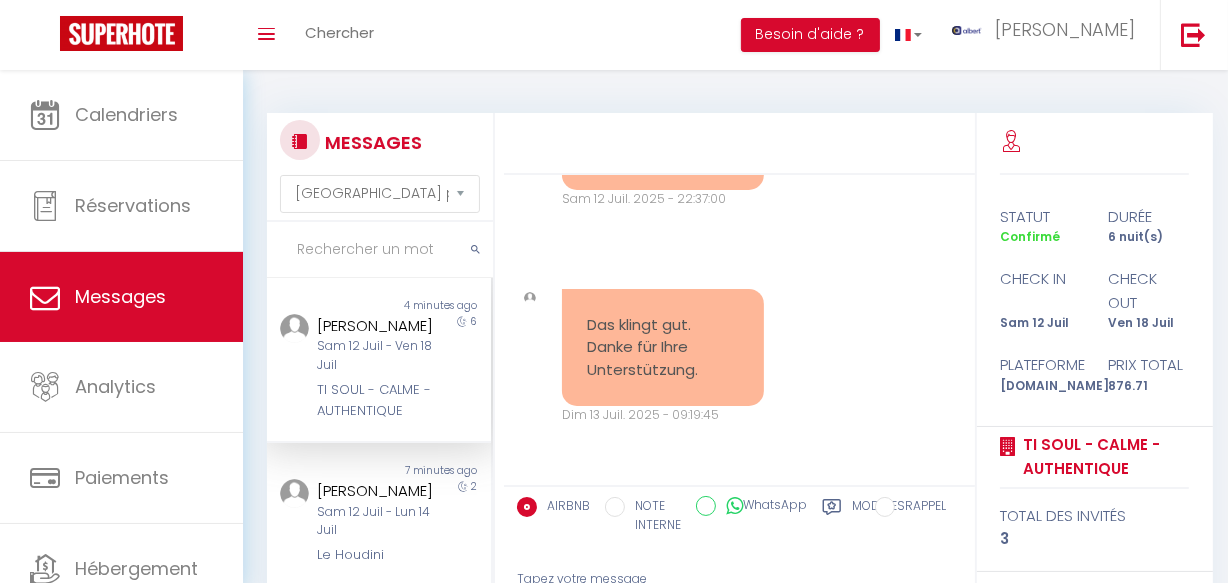 click at bounding box center [380, 250] 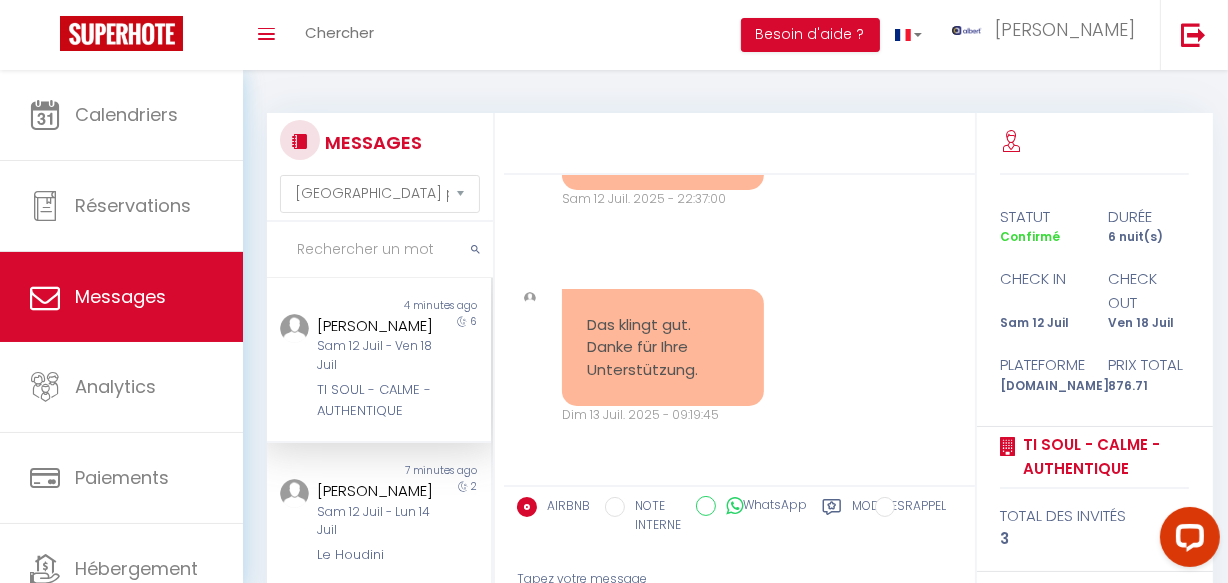 scroll, scrollTop: 0, scrollLeft: 0, axis: both 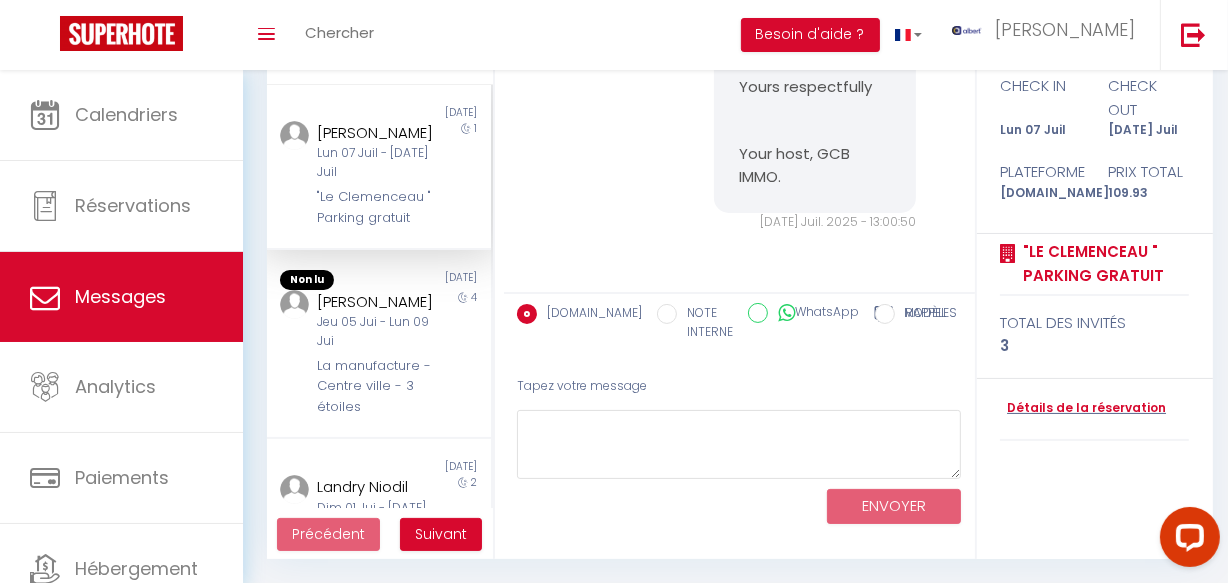 type on "landry" 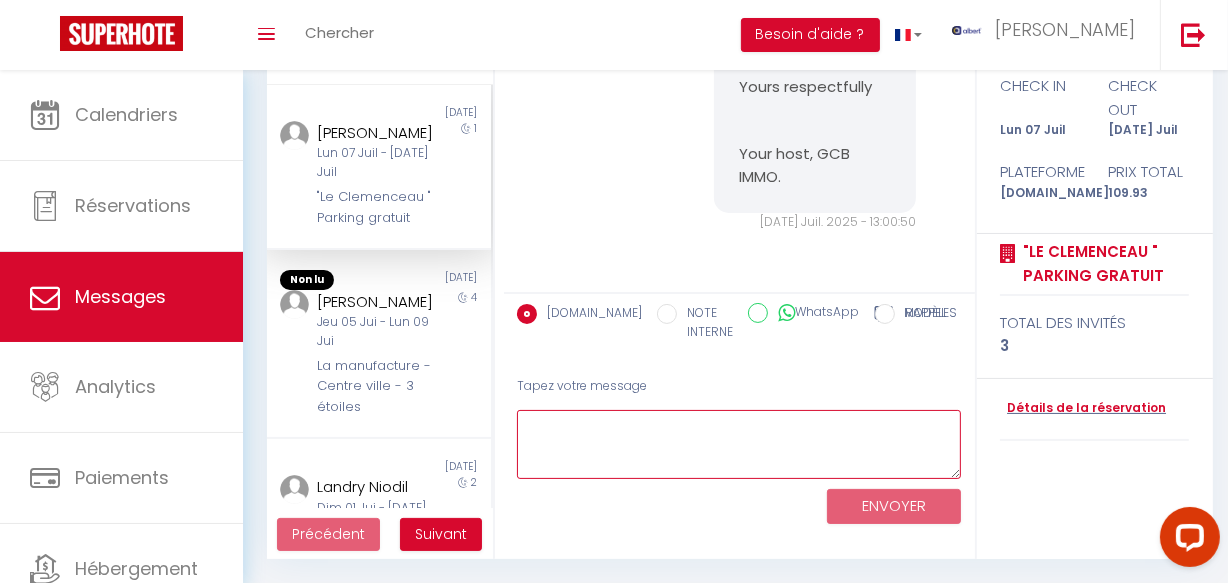 click at bounding box center [739, 444] 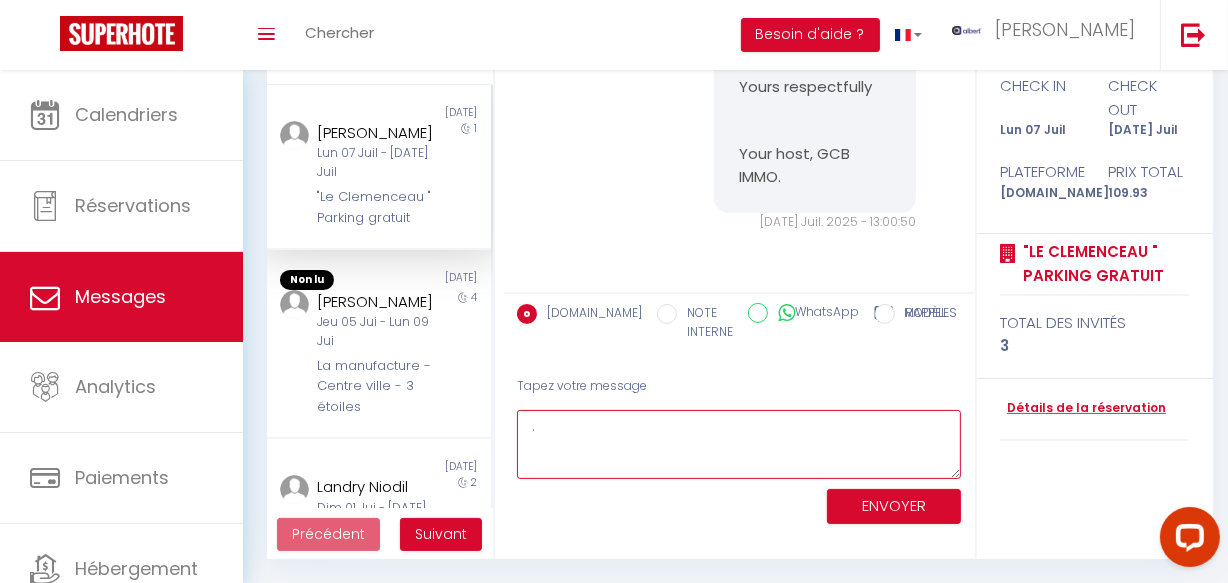 type on "." 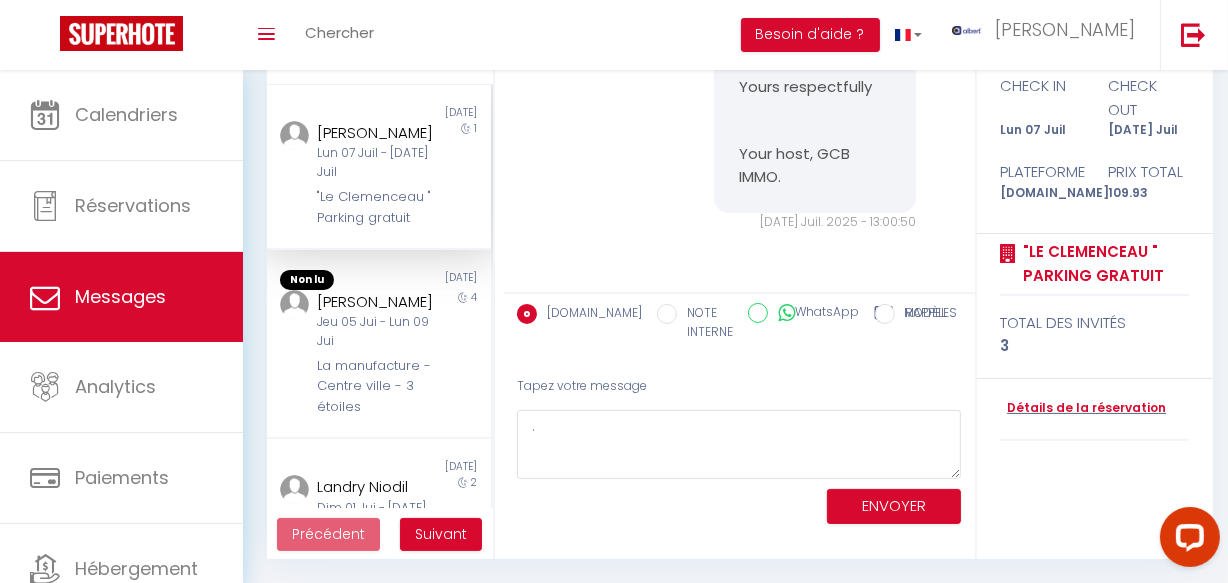 click on "Lun 07 Juil - [DATE] Juil" at bounding box center [375, 163] 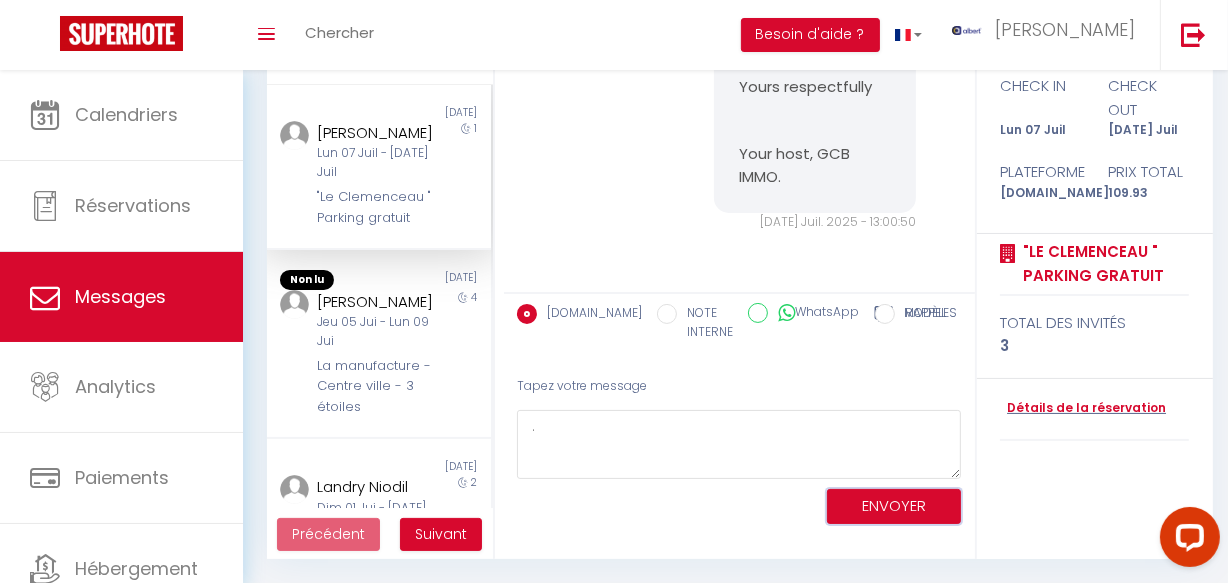 click on "ENVOYER" at bounding box center (894, 506) 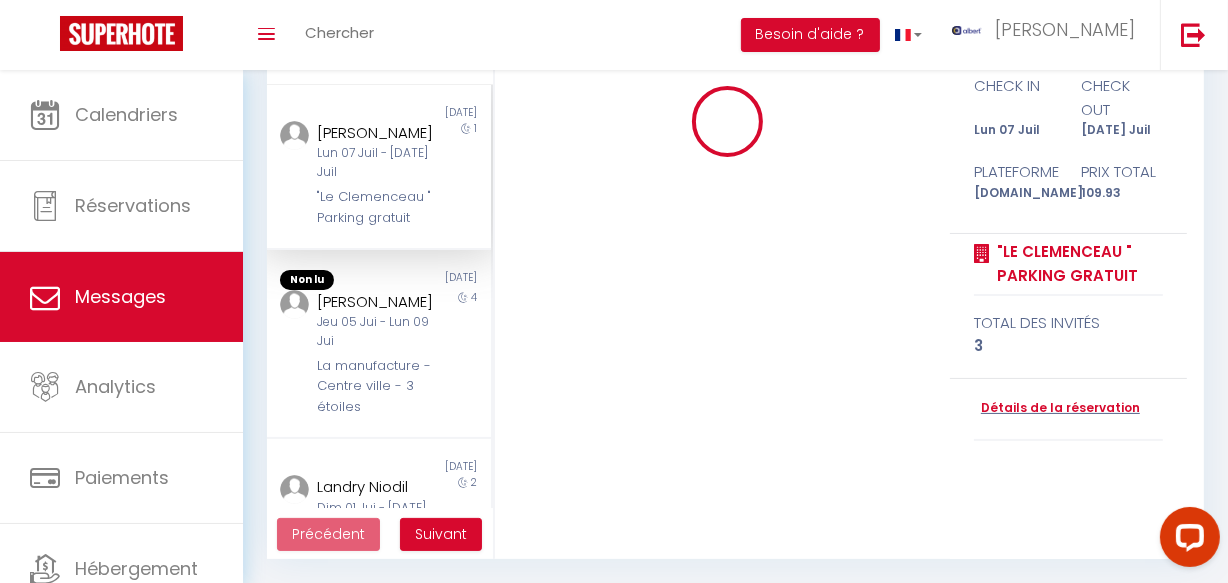 type 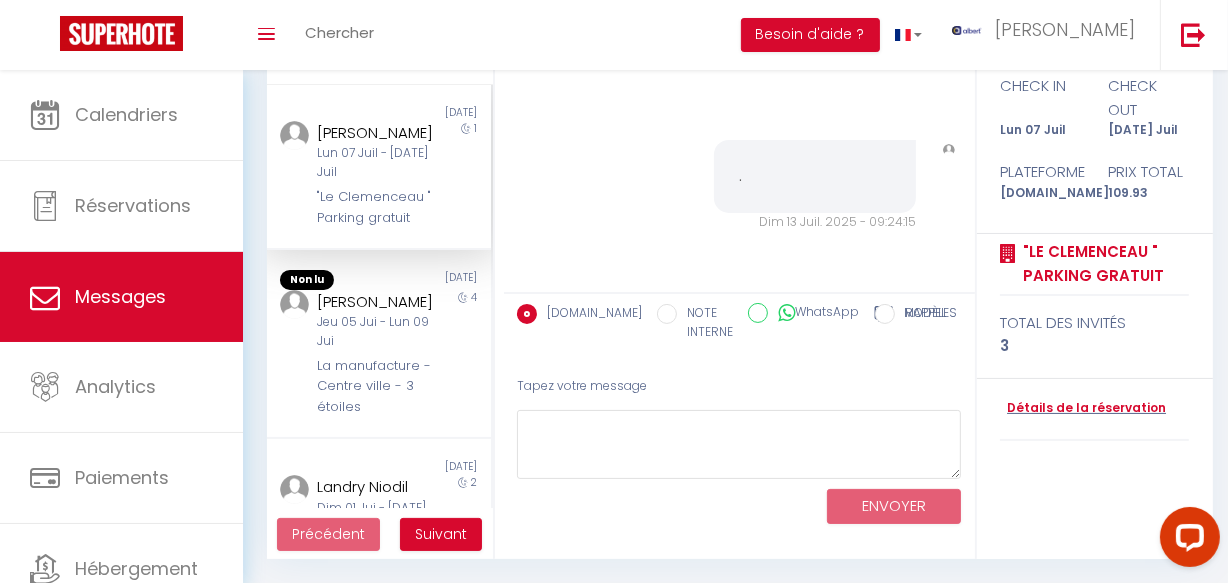 scroll, scrollTop: 11431, scrollLeft: 0, axis: vertical 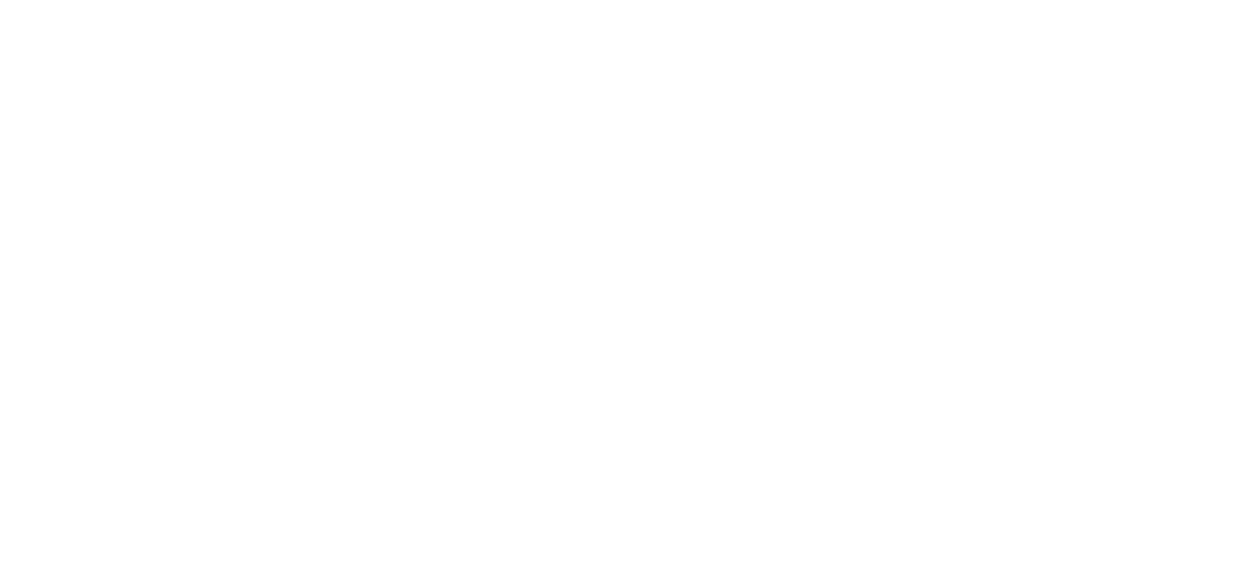 select on "message" 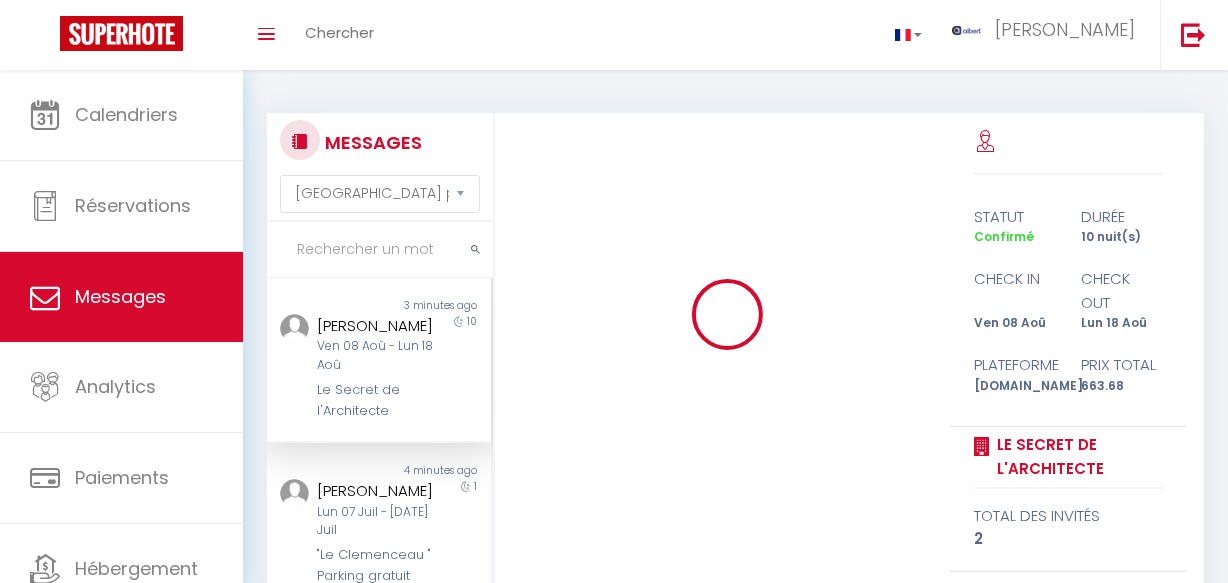 scroll, scrollTop: 193, scrollLeft: 0, axis: vertical 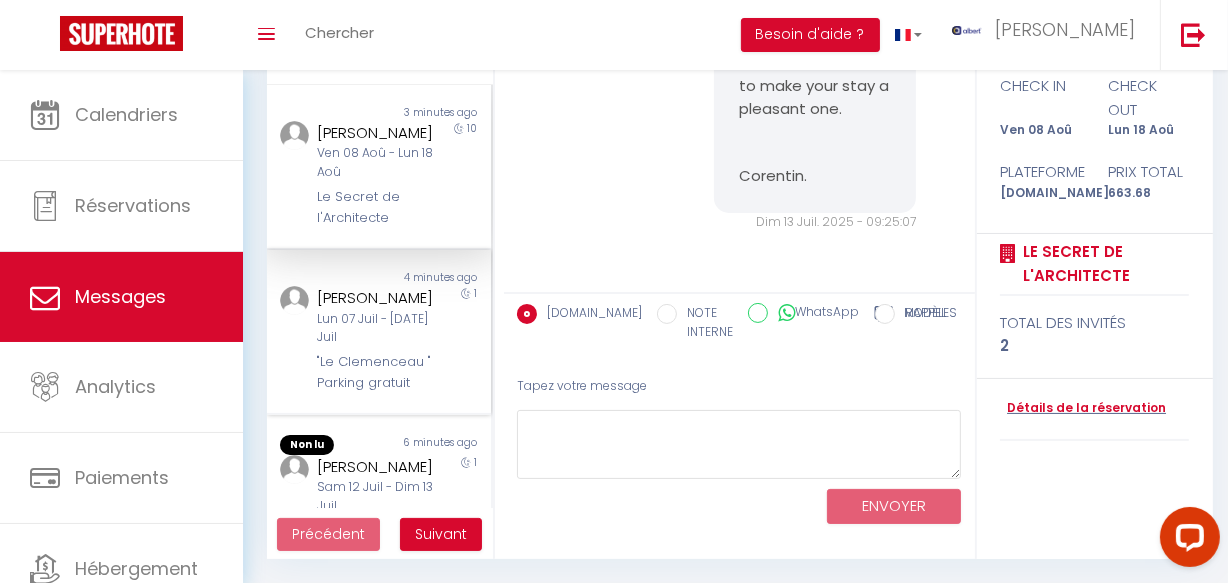 click on "Lun 07 Juil - [DATE] Juil" at bounding box center (375, 329) 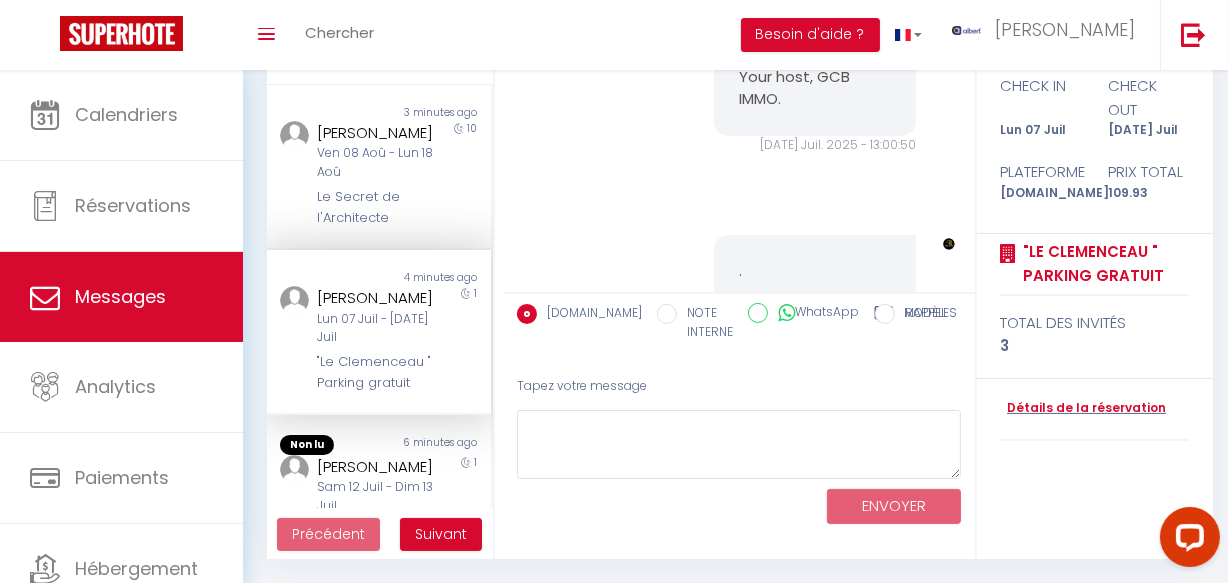 scroll, scrollTop: 10593, scrollLeft: 0, axis: vertical 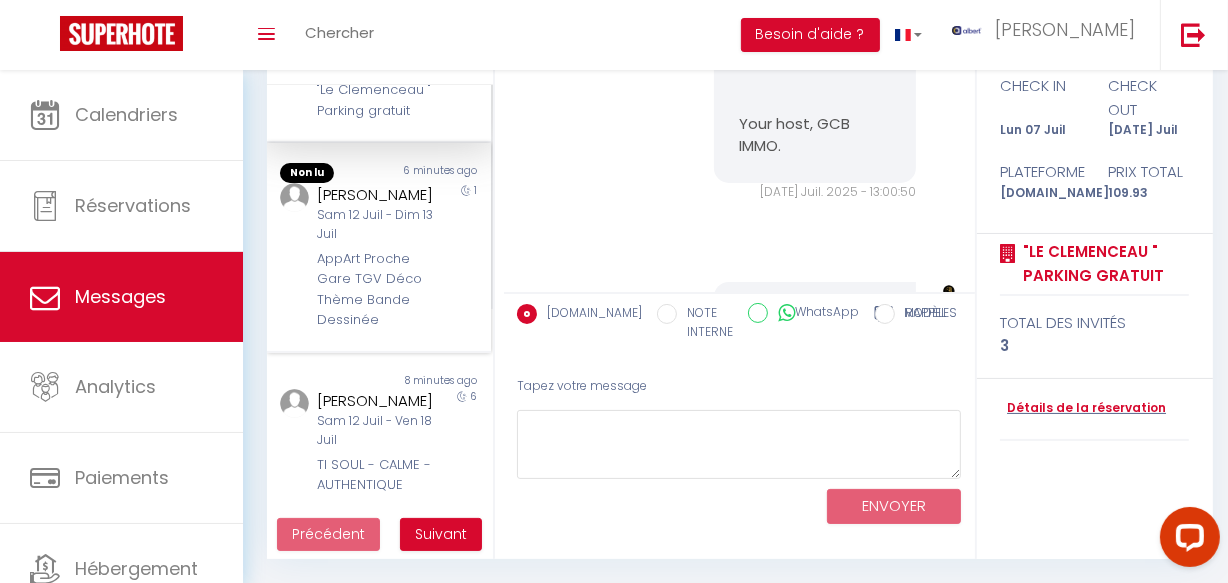 click on "[PERSON_NAME]" at bounding box center [375, 195] 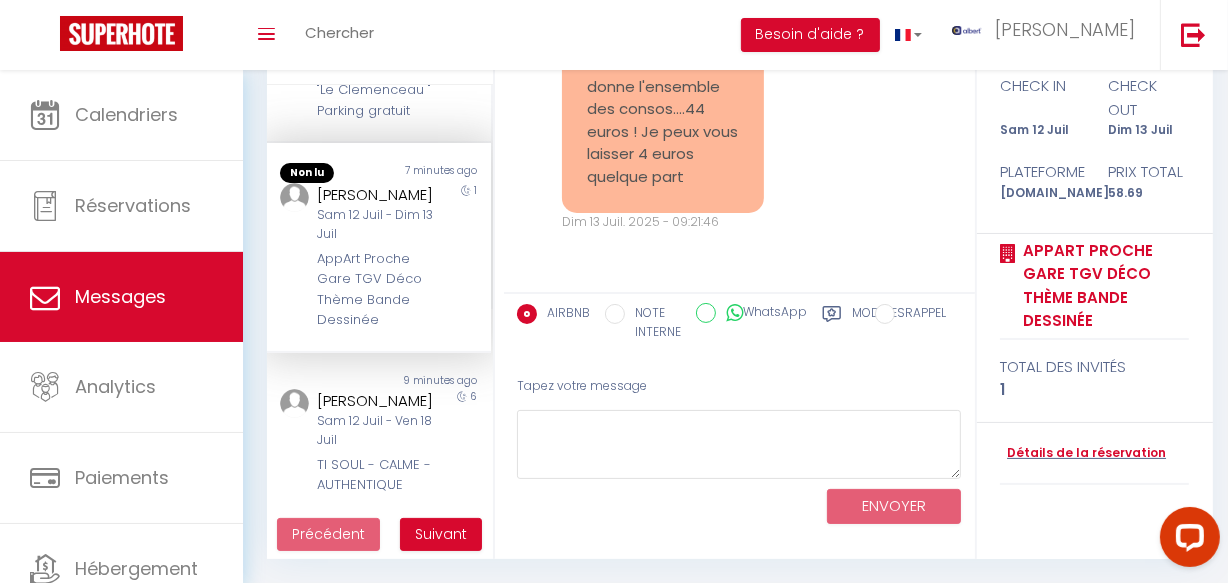 scroll, scrollTop: 7284, scrollLeft: 0, axis: vertical 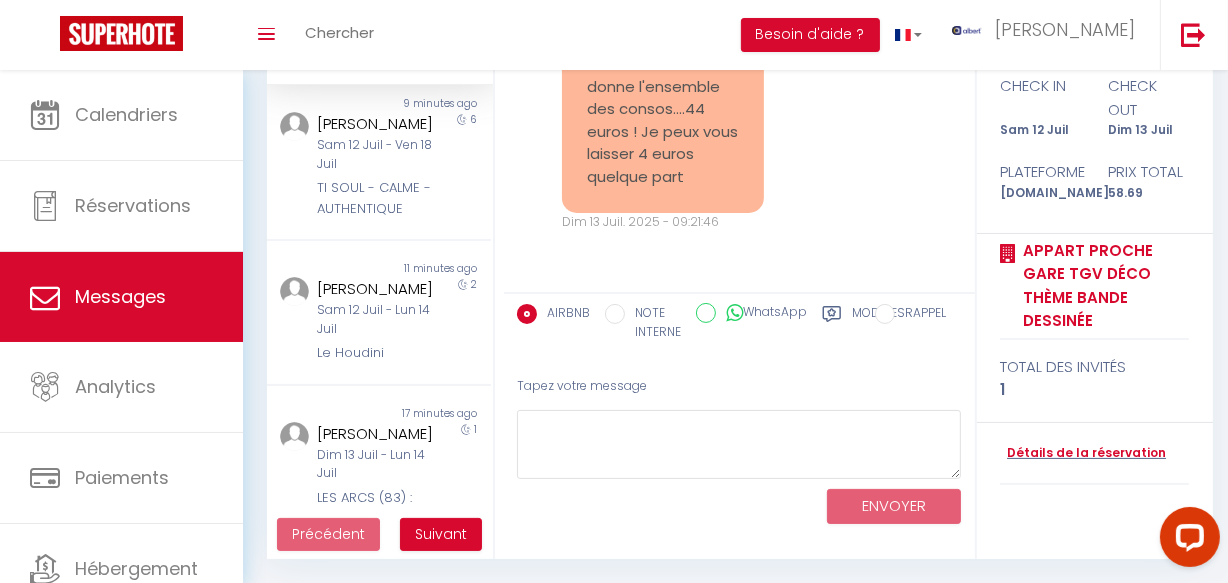 click on "Sam 12 Juil - Ven 18 Juil" at bounding box center (375, 155) 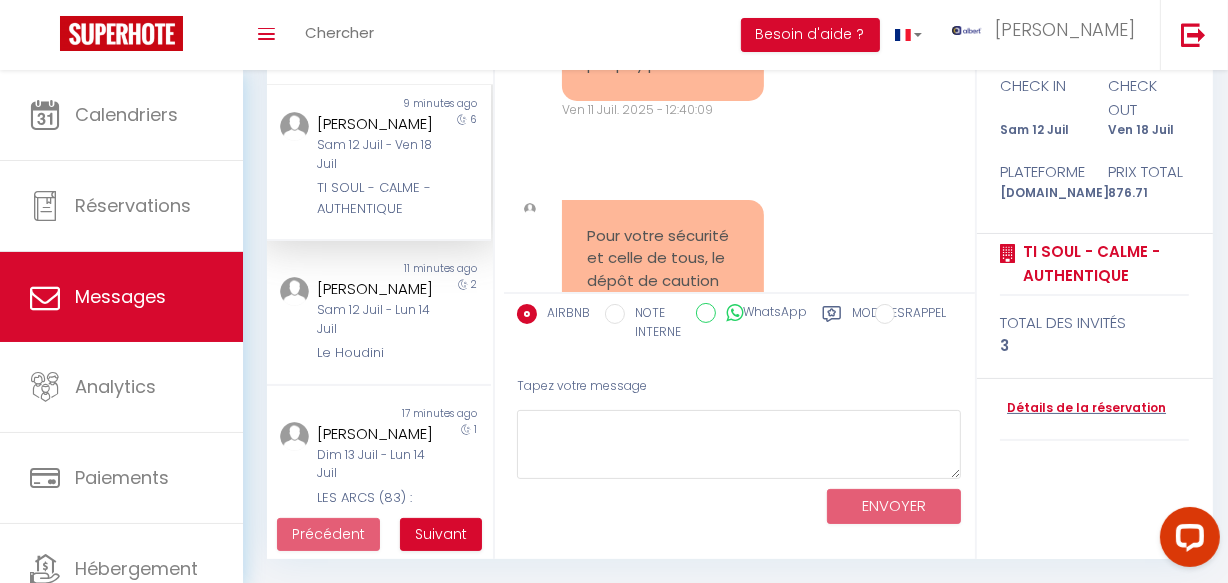 scroll, scrollTop: 13695, scrollLeft: 0, axis: vertical 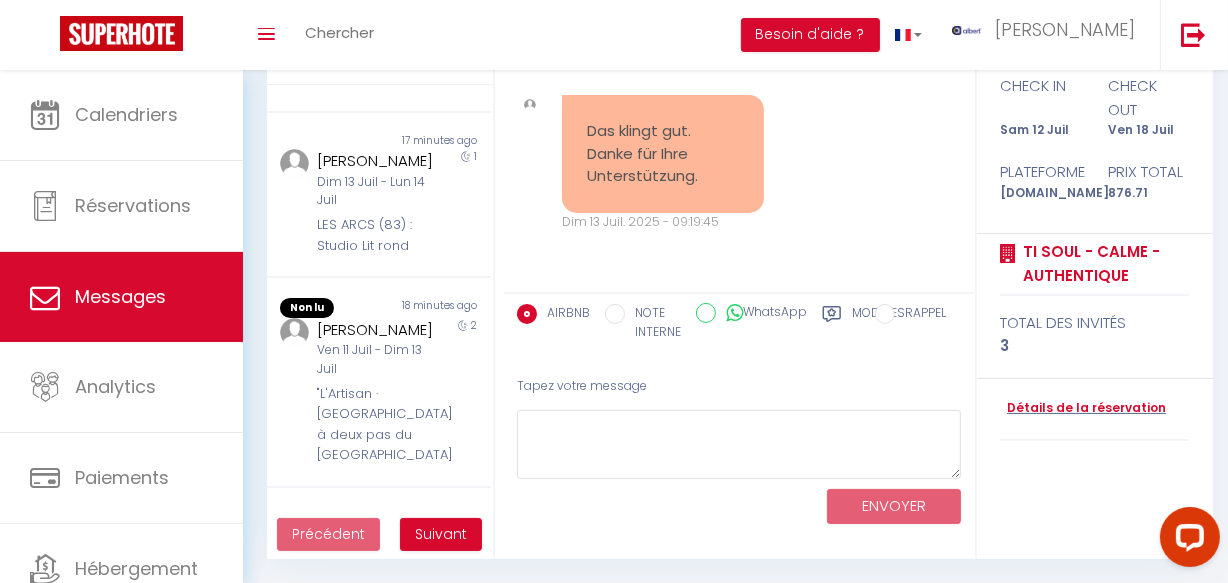 click on "[PERSON_NAME]" at bounding box center [375, 161] 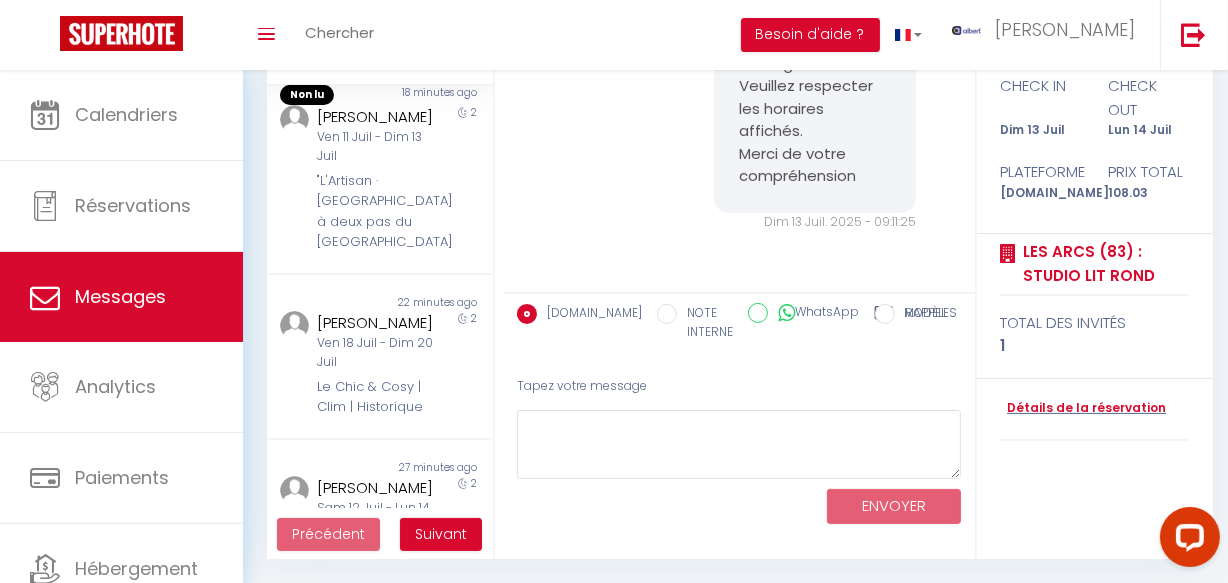 scroll, scrollTop: 1090, scrollLeft: 0, axis: vertical 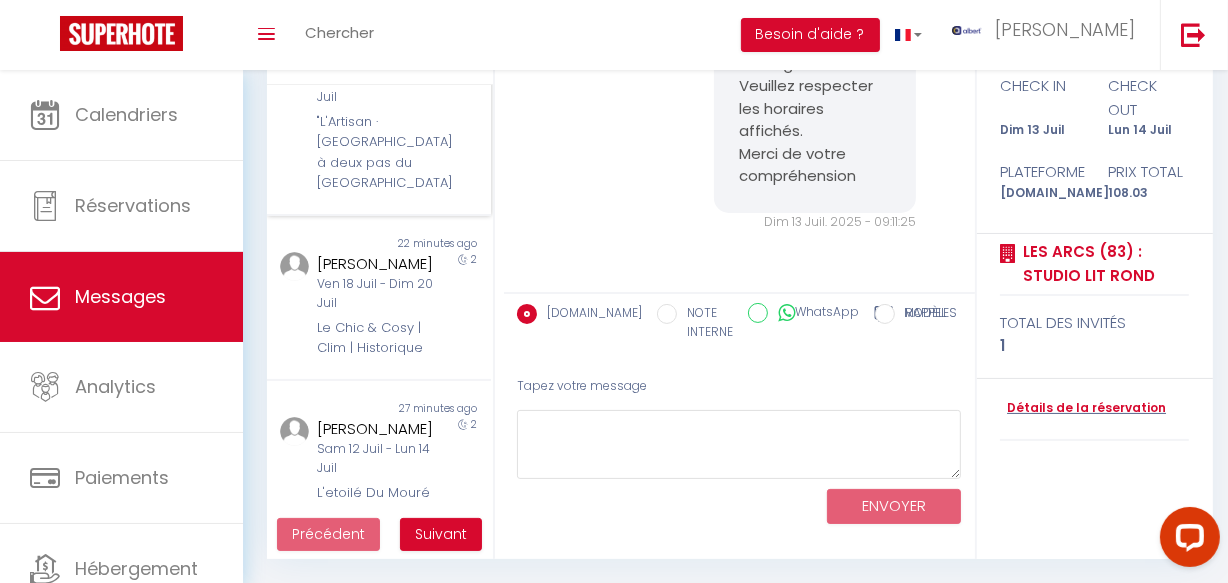 click on ""L'Artisan · [GEOGRAPHIC_DATA] à deux pas du [GEOGRAPHIC_DATA]" at bounding box center [375, 153] 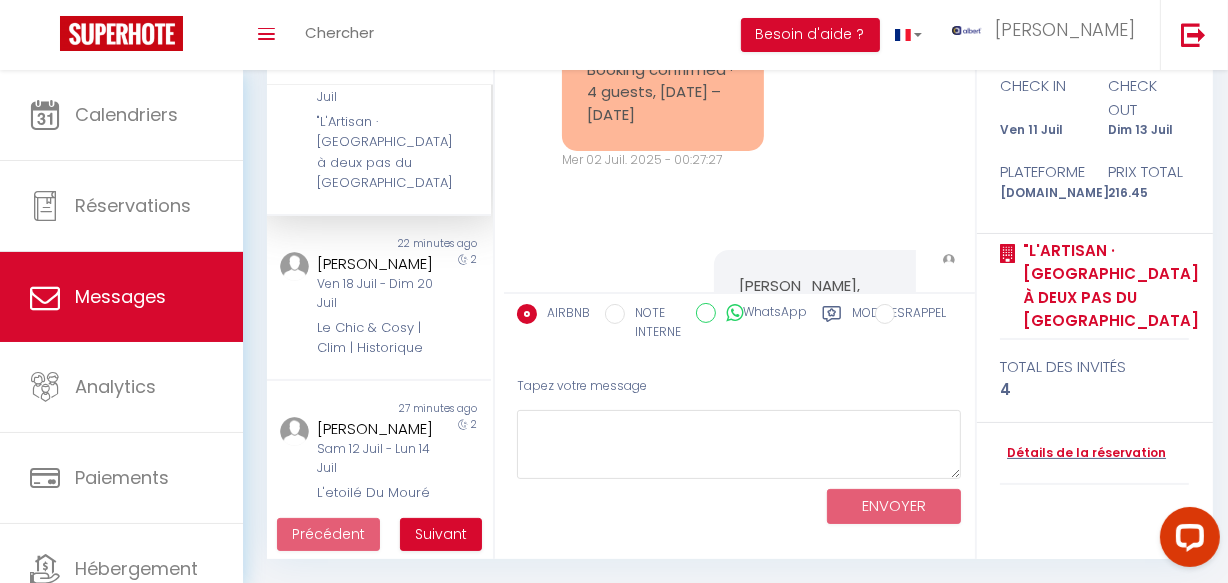 scroll, scrollTop: 6870, scrollLeft: 0, axis: vertical 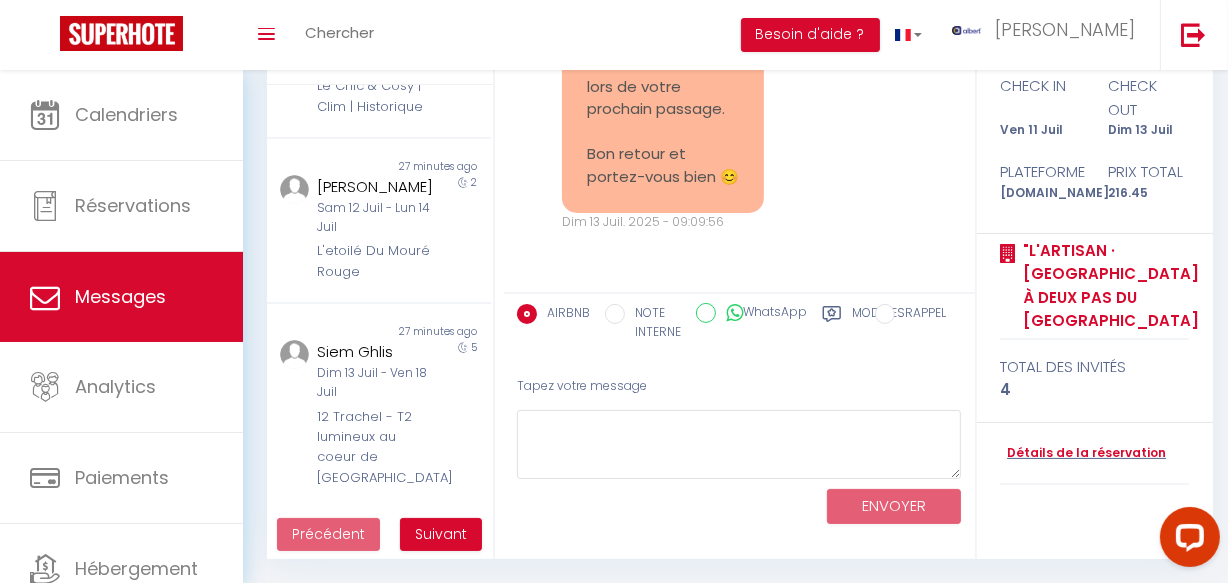 click on "Non lu
27 minutes ago
[PERSON_NAME]   [PERSON_NAME] 12 Juil - Lun 14 Juil   L'etoilé Du Mouré Rouge     2" at bounding box center (379, 221) 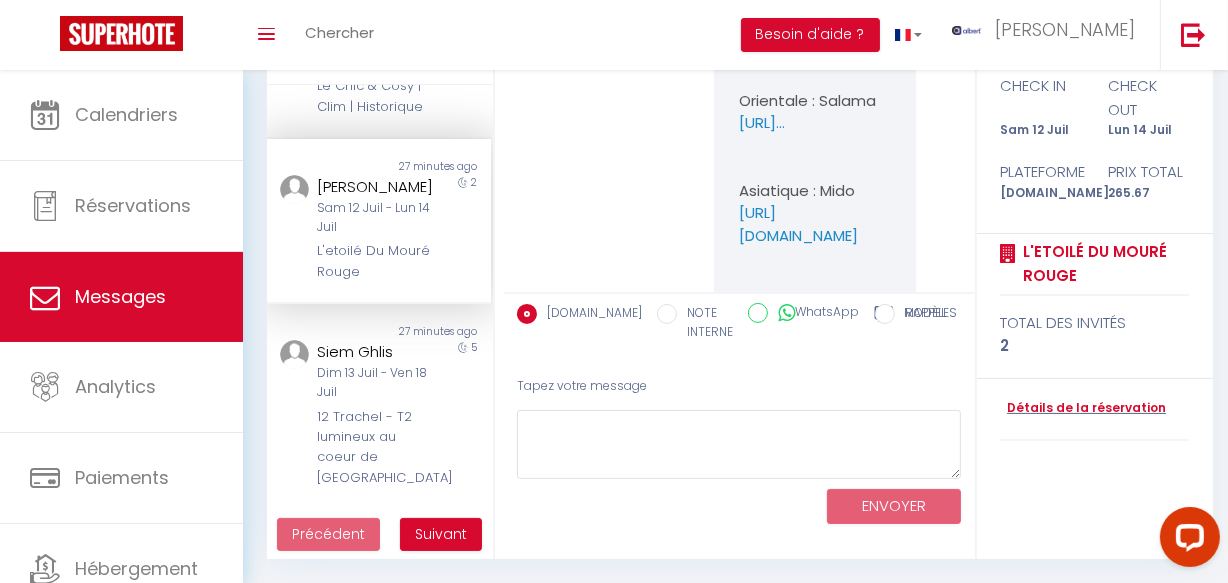 scroll, scrollTop: 8101, scrollLeft: 0, axis: vertical 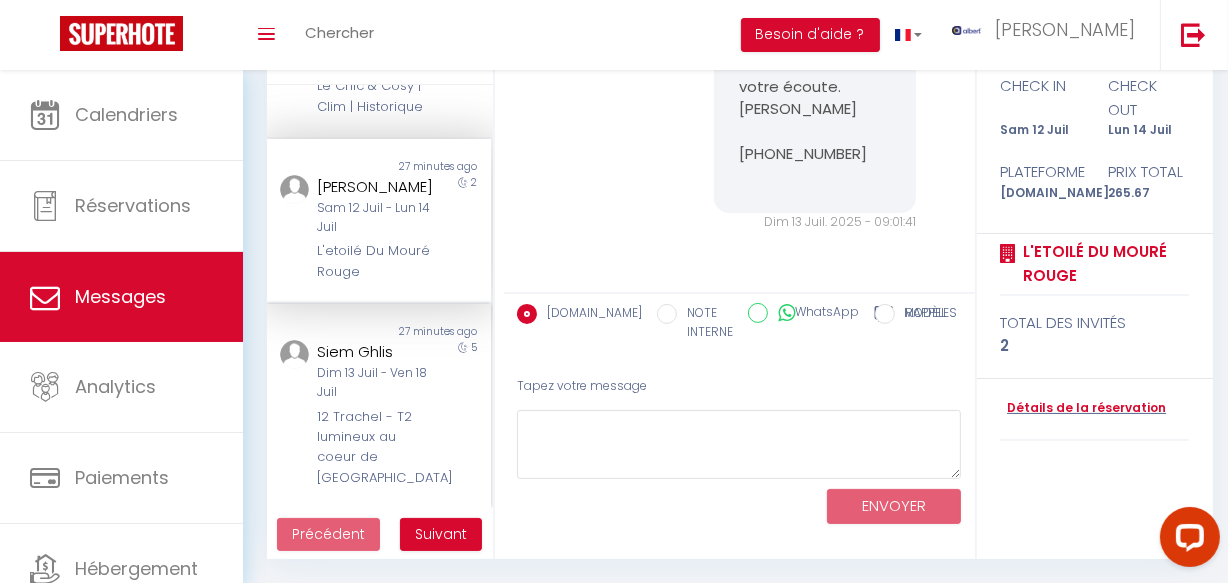 click on "27 minutes ago" at bounding box center (435, 332) 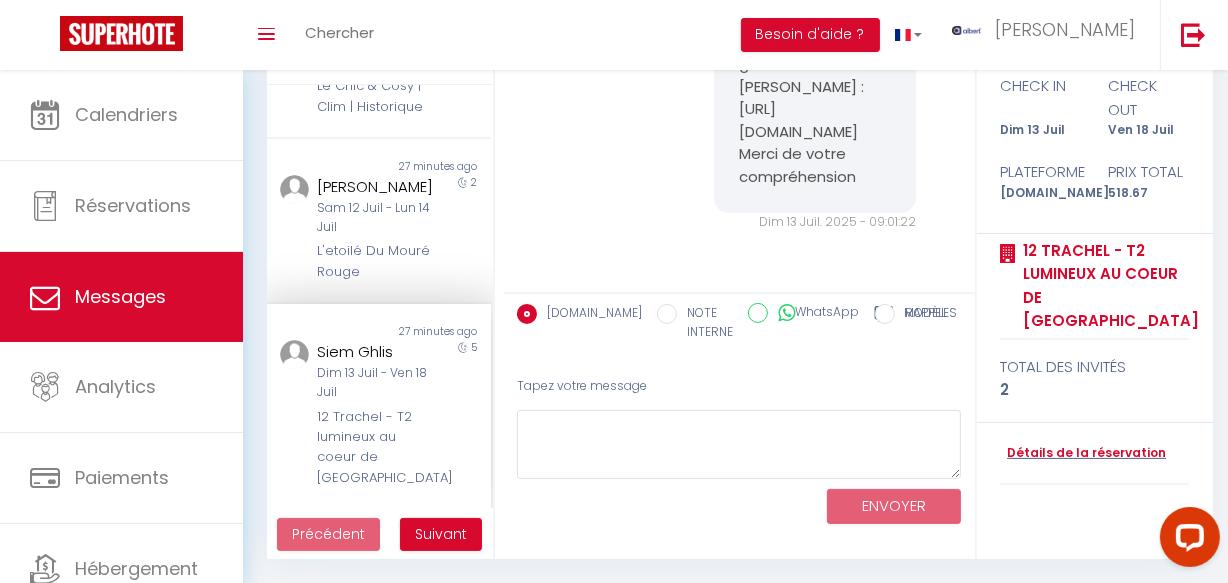scroll, scrollTop: 1467, scrollLeft: 0, axis: vertical 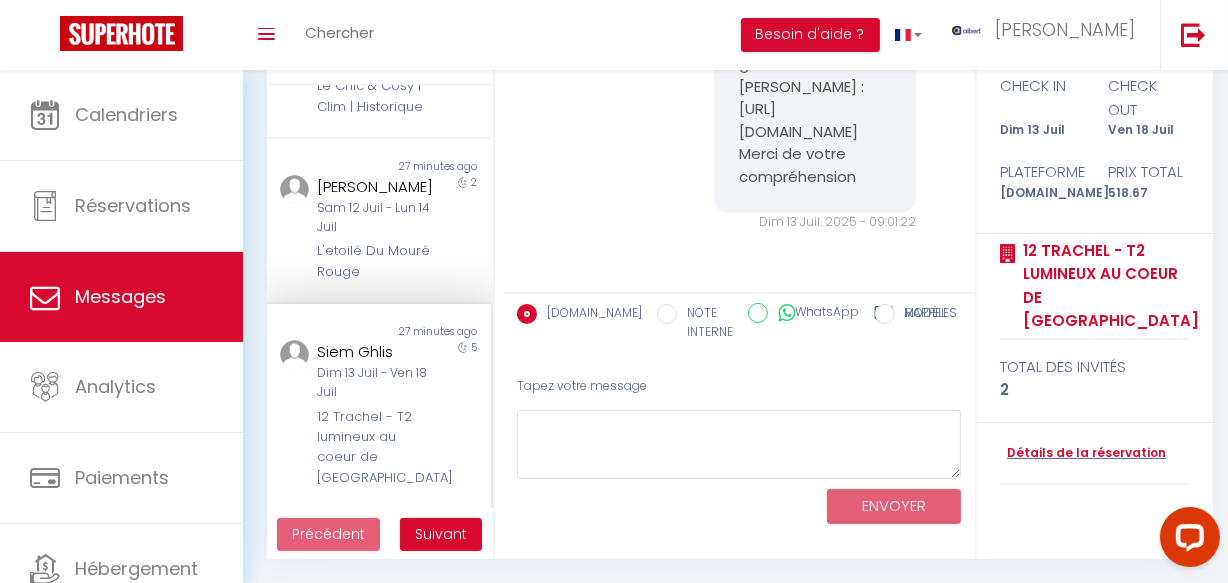 click on "Précédent     Suivant" at bounding box center [380, 534] 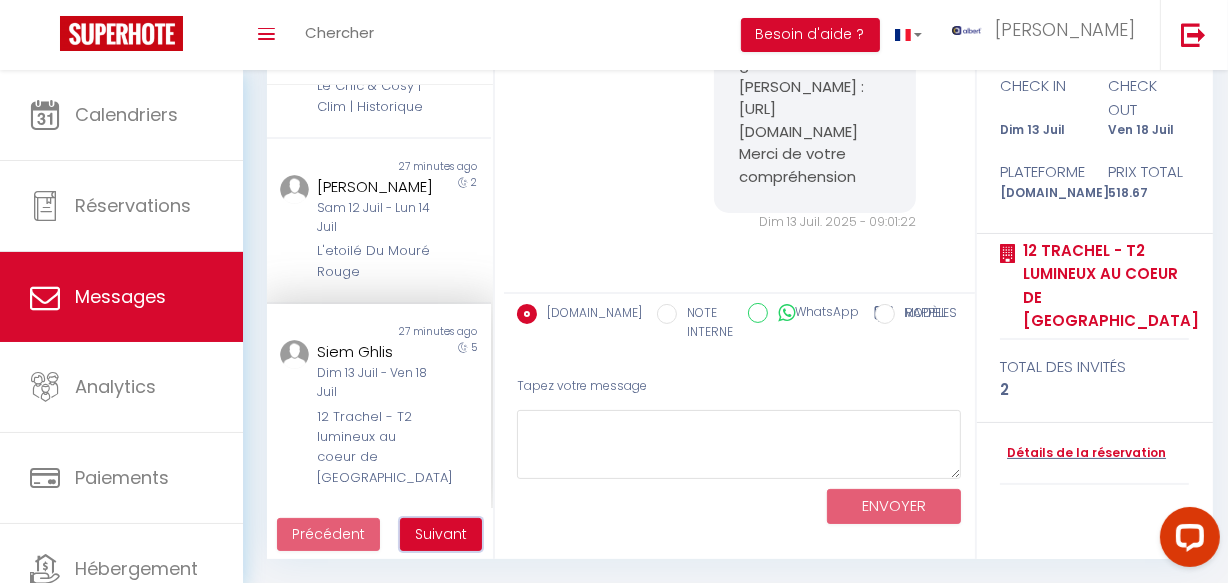 click on "Suivant" at bounding box center [441, 535] 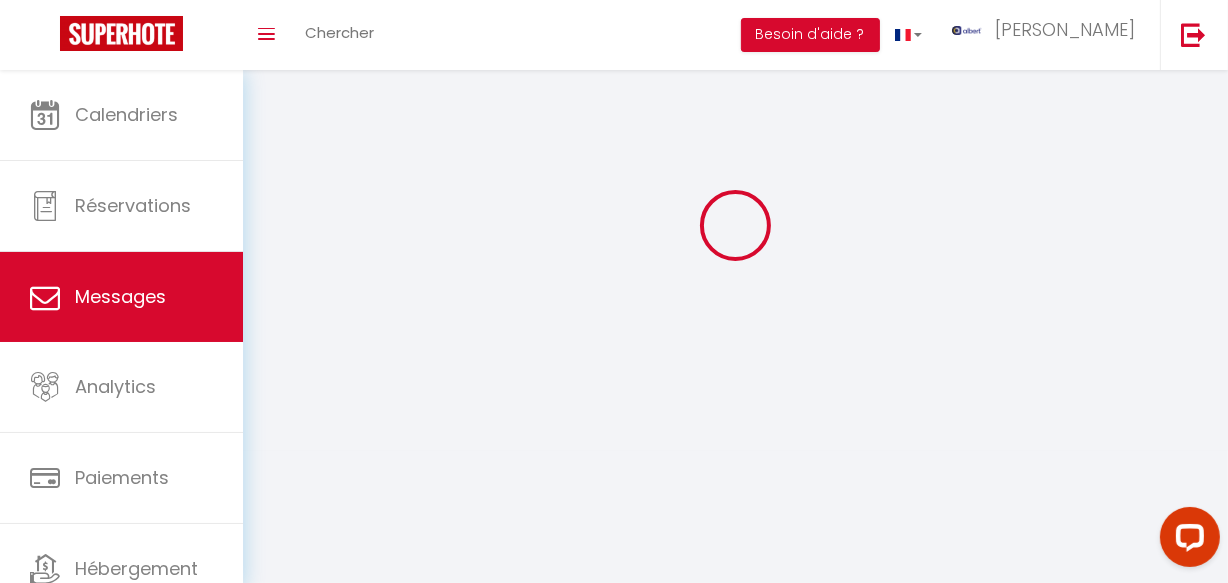 scroll, scrollTop: 70, scrollLeft: 0, axis: vertical 